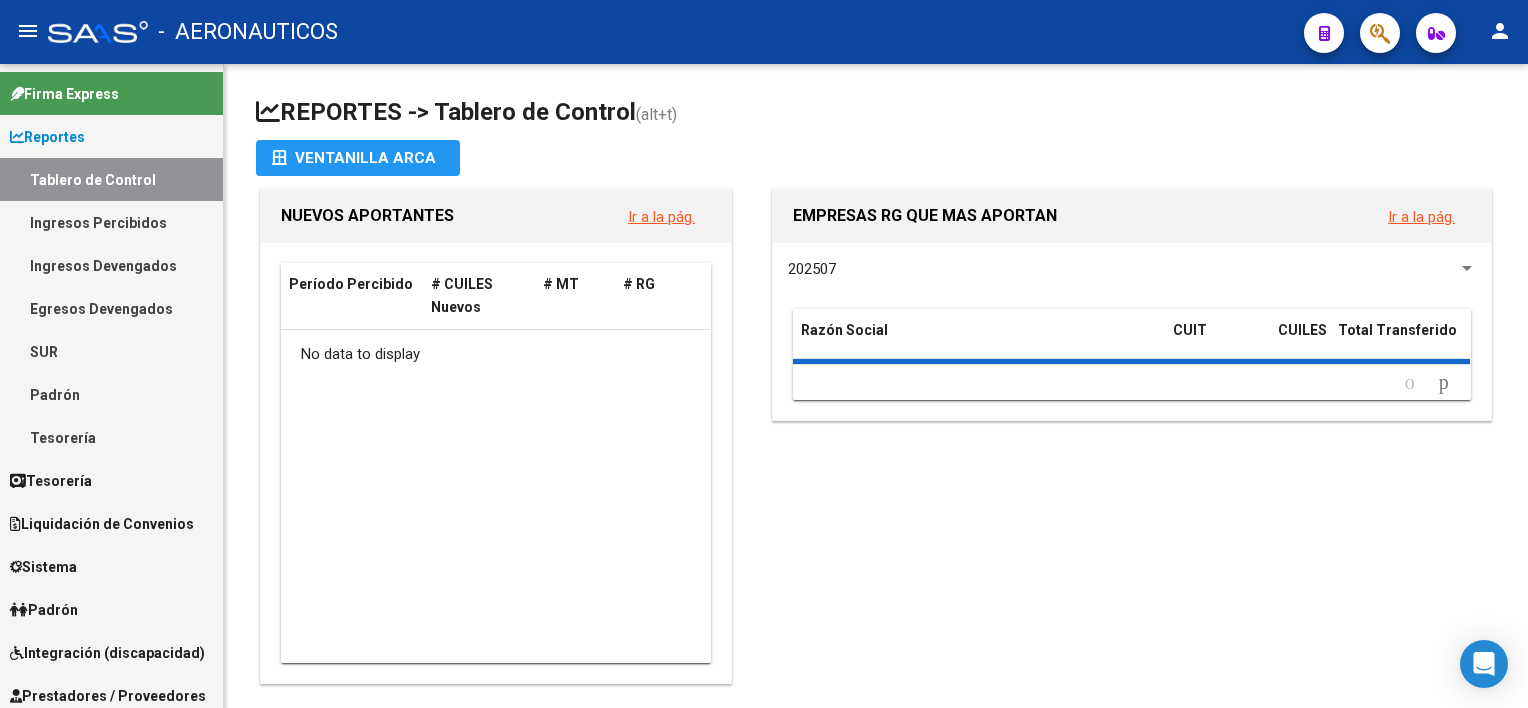 scroll, scrollTop: 0, scrollLeft: 0, axis: both 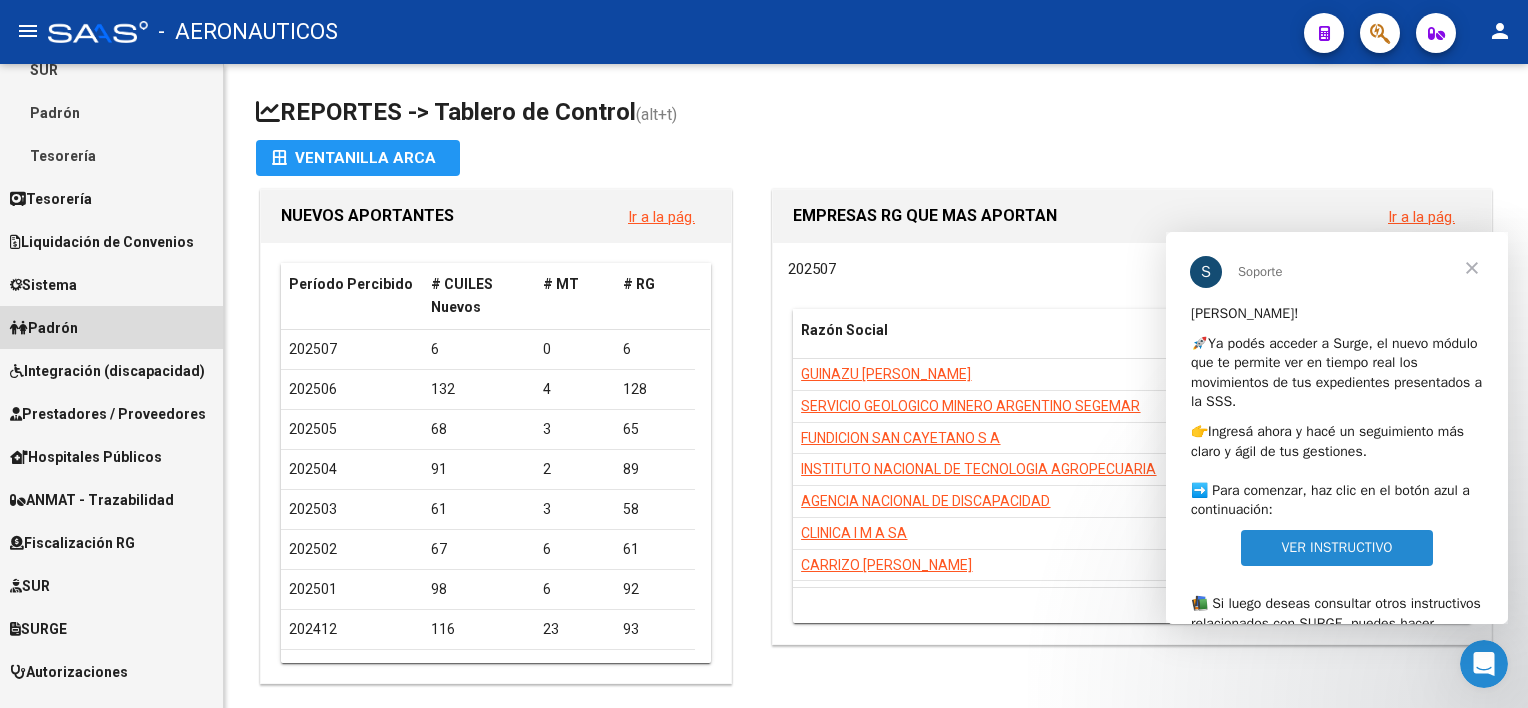 click on "Padrón" at bounding box center [111, 327] 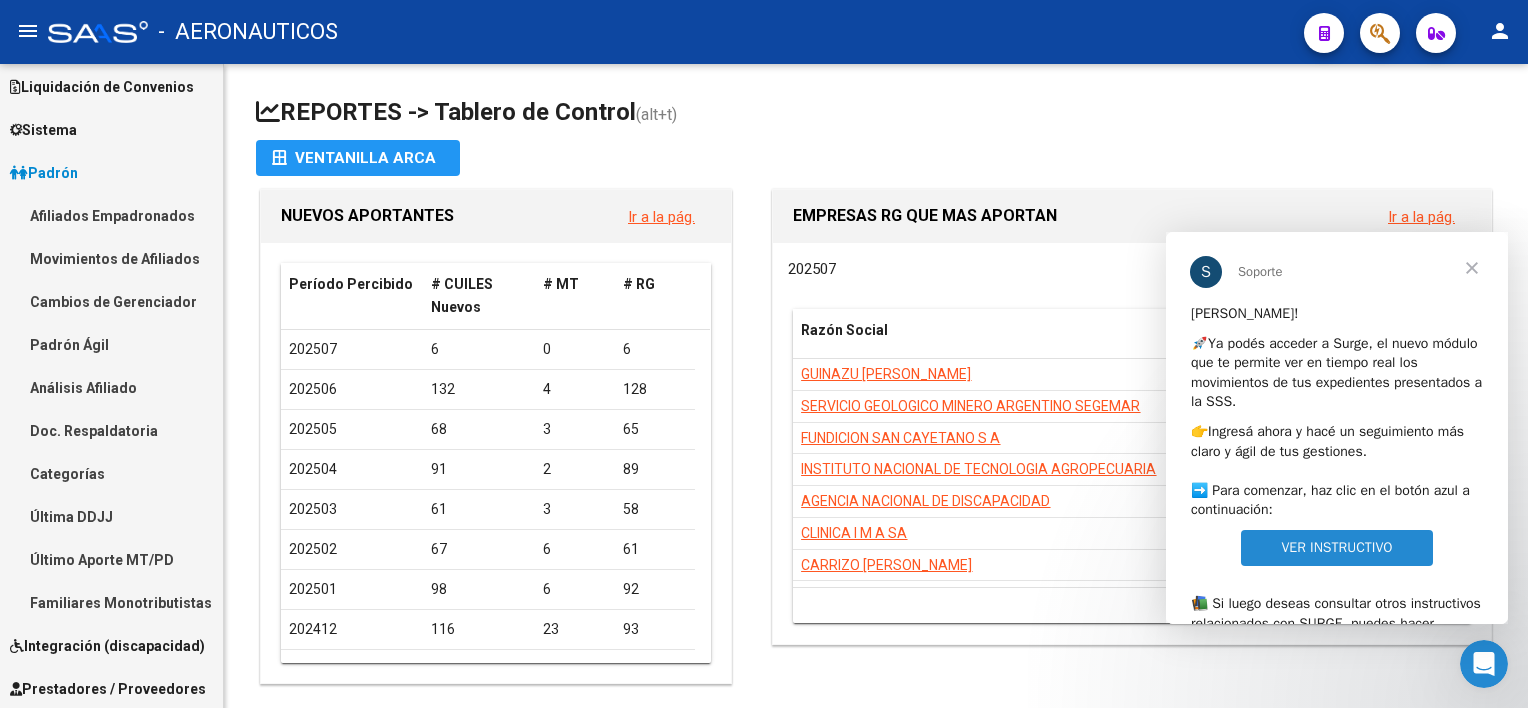 scroll, scrollTop: 82, scrollLeft: 0, axis: vertical 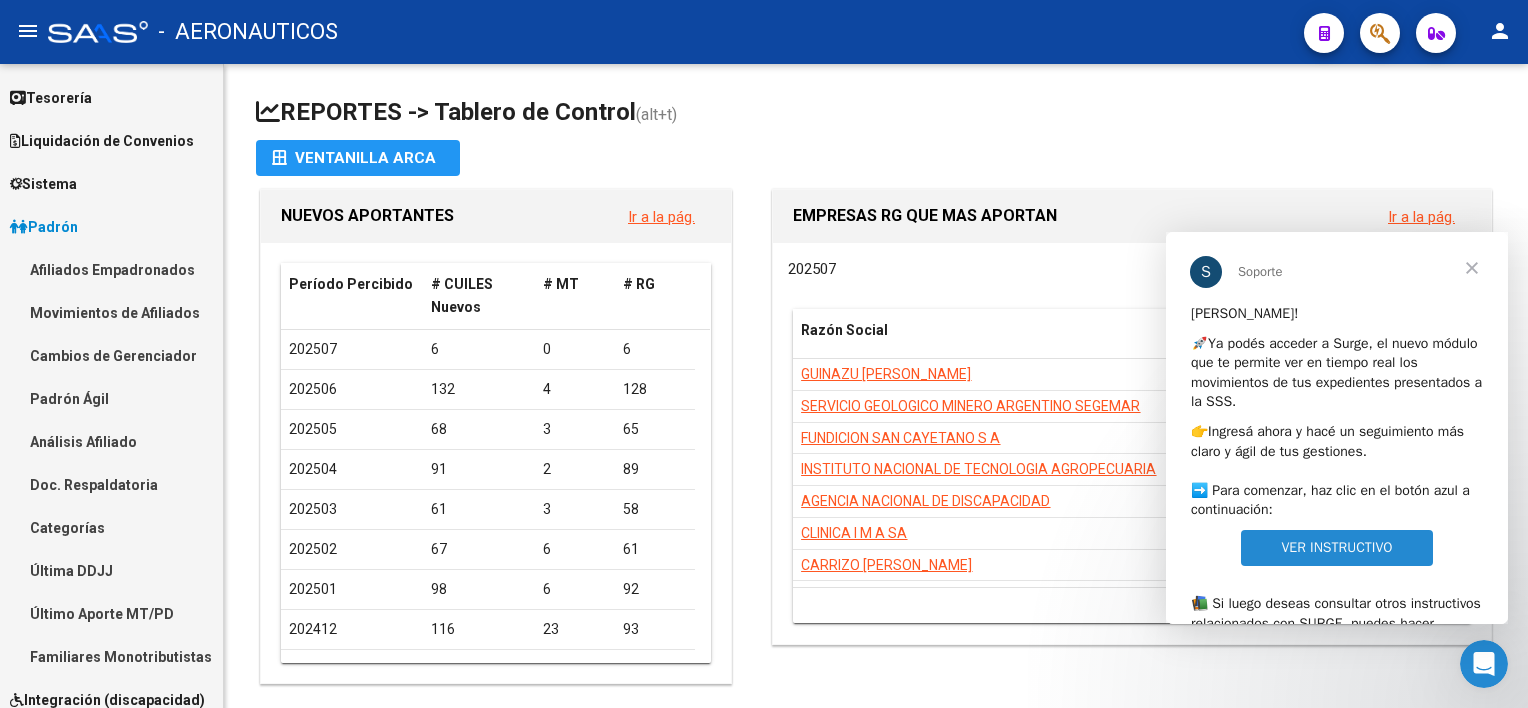 click on "Afiliados Empadronados" at bounding box center [111, 269] 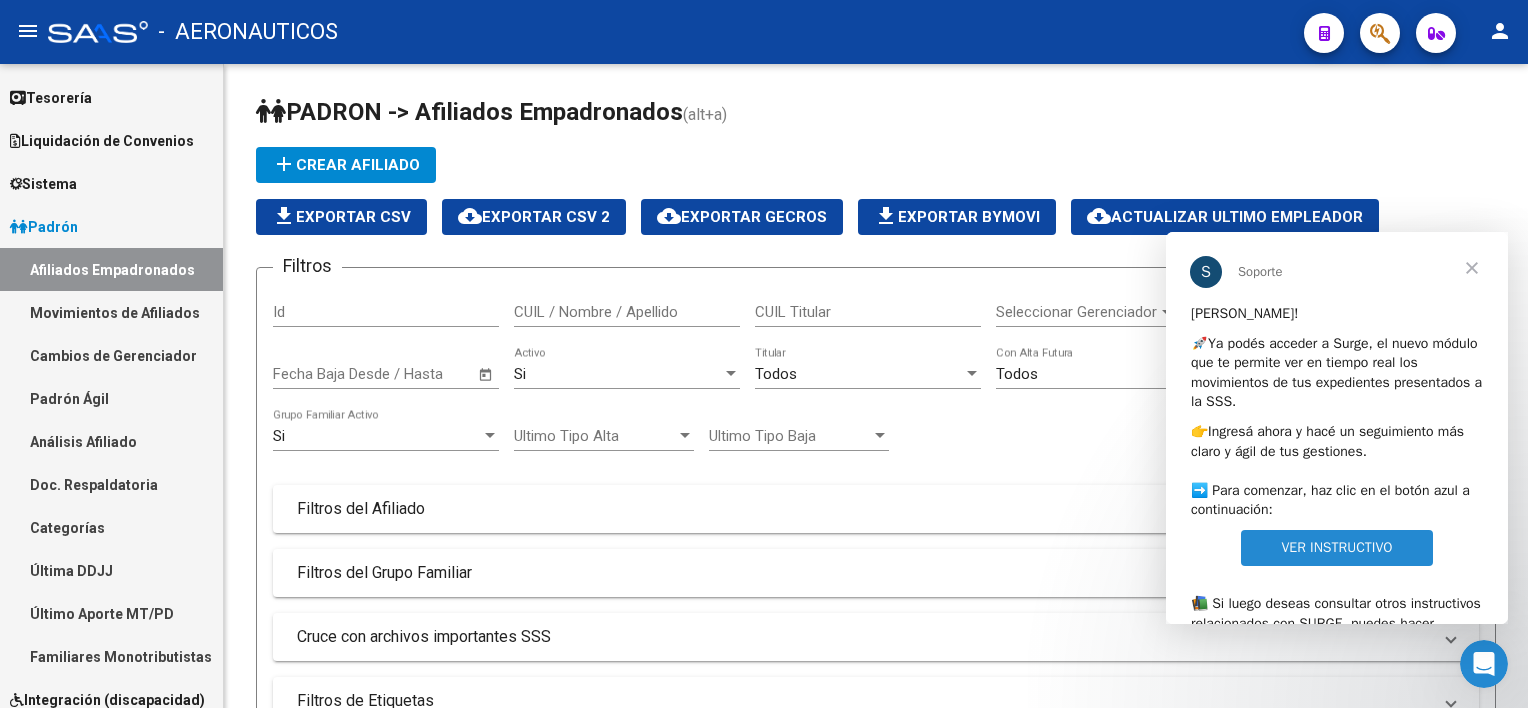 click at bounding box center (1472, 268) 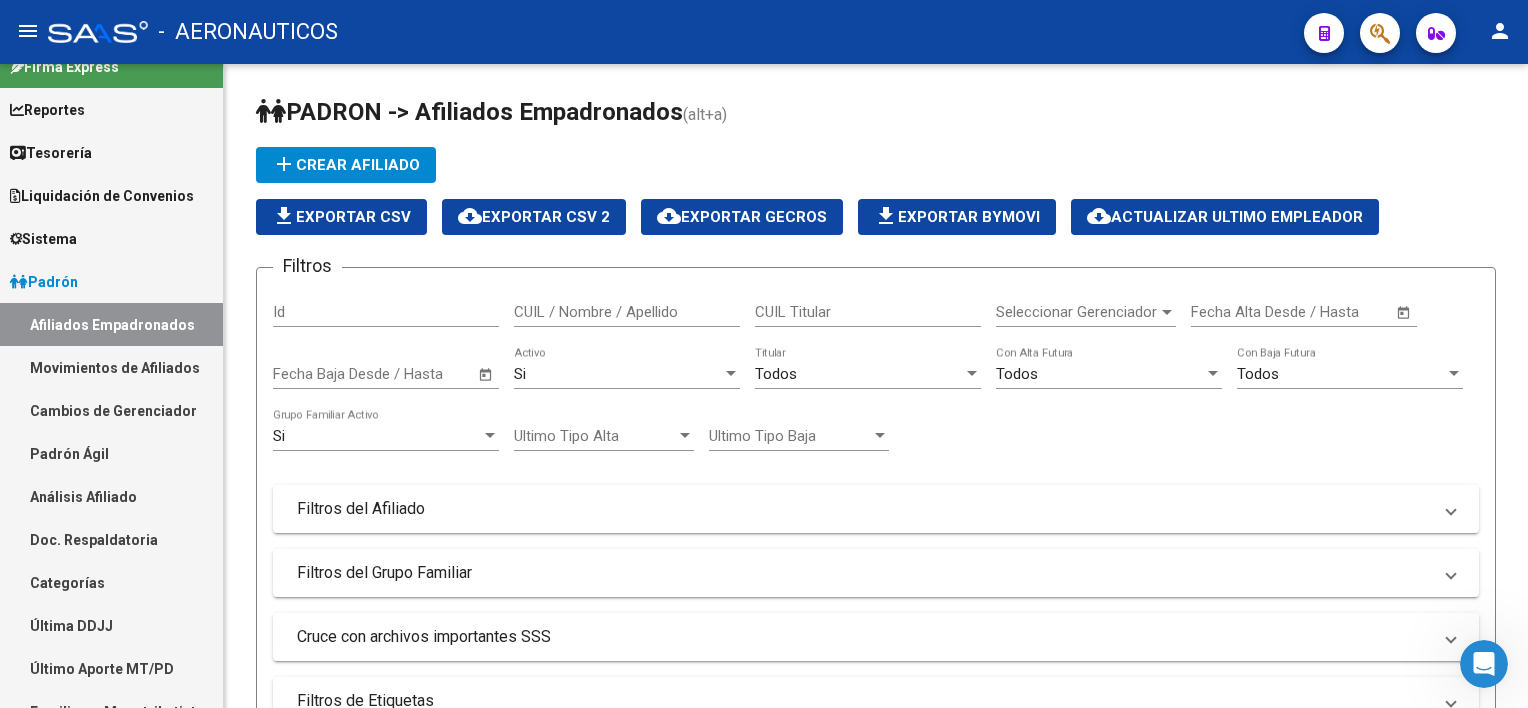 scroll, scrollTop: 0, scrollLeft: 0, axis: both 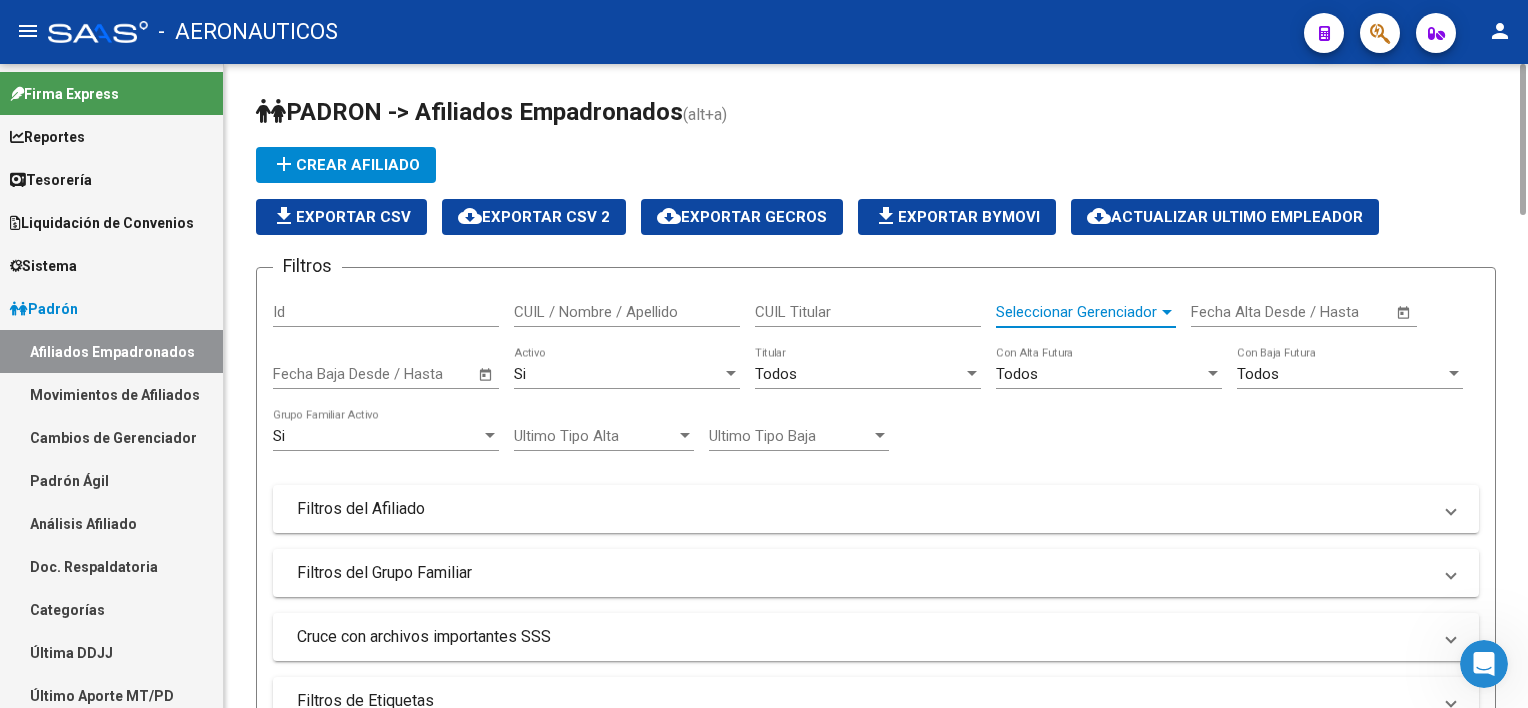 click on "Seleccionar Gerenciador" at bounding box center (1077, 312) 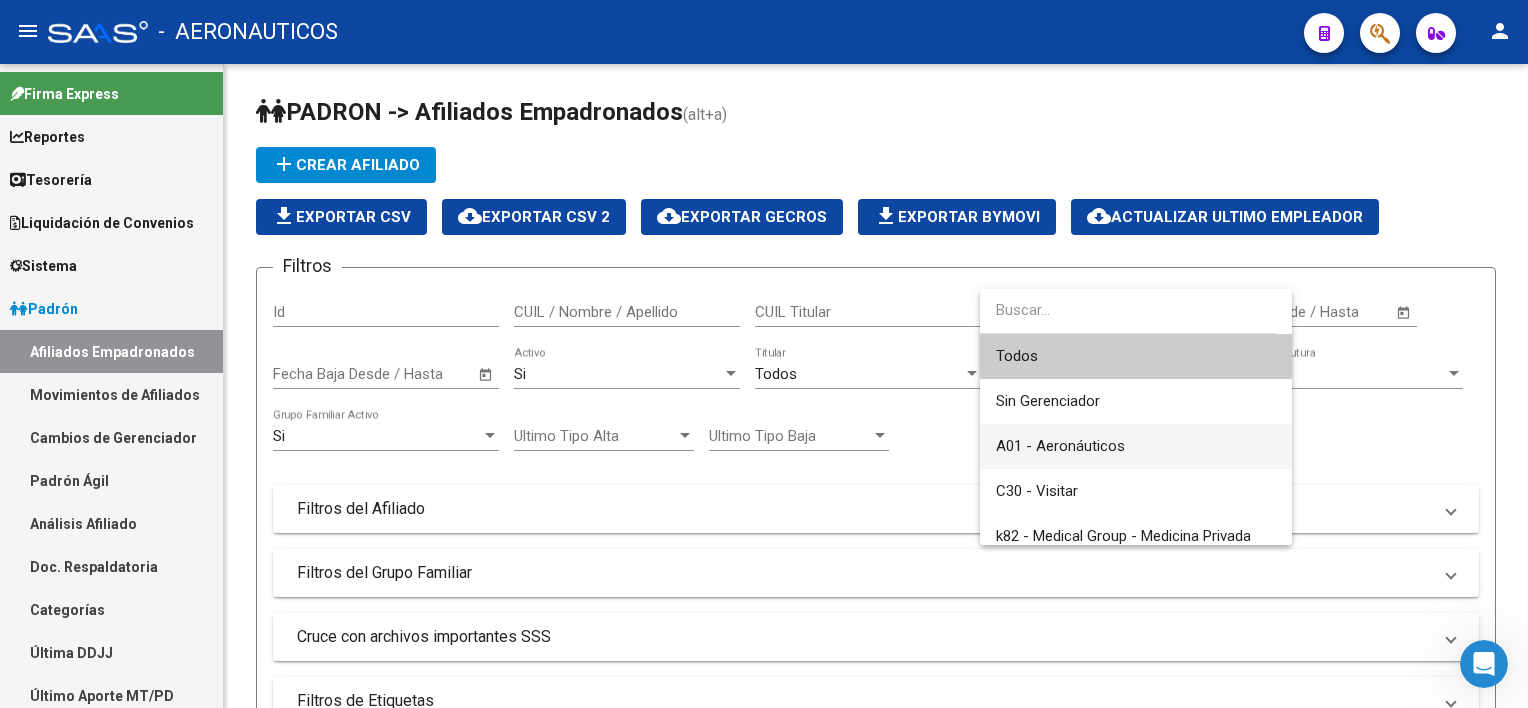 click on "A01 - Aeronáuticos" at bounding box center [1136, 446] 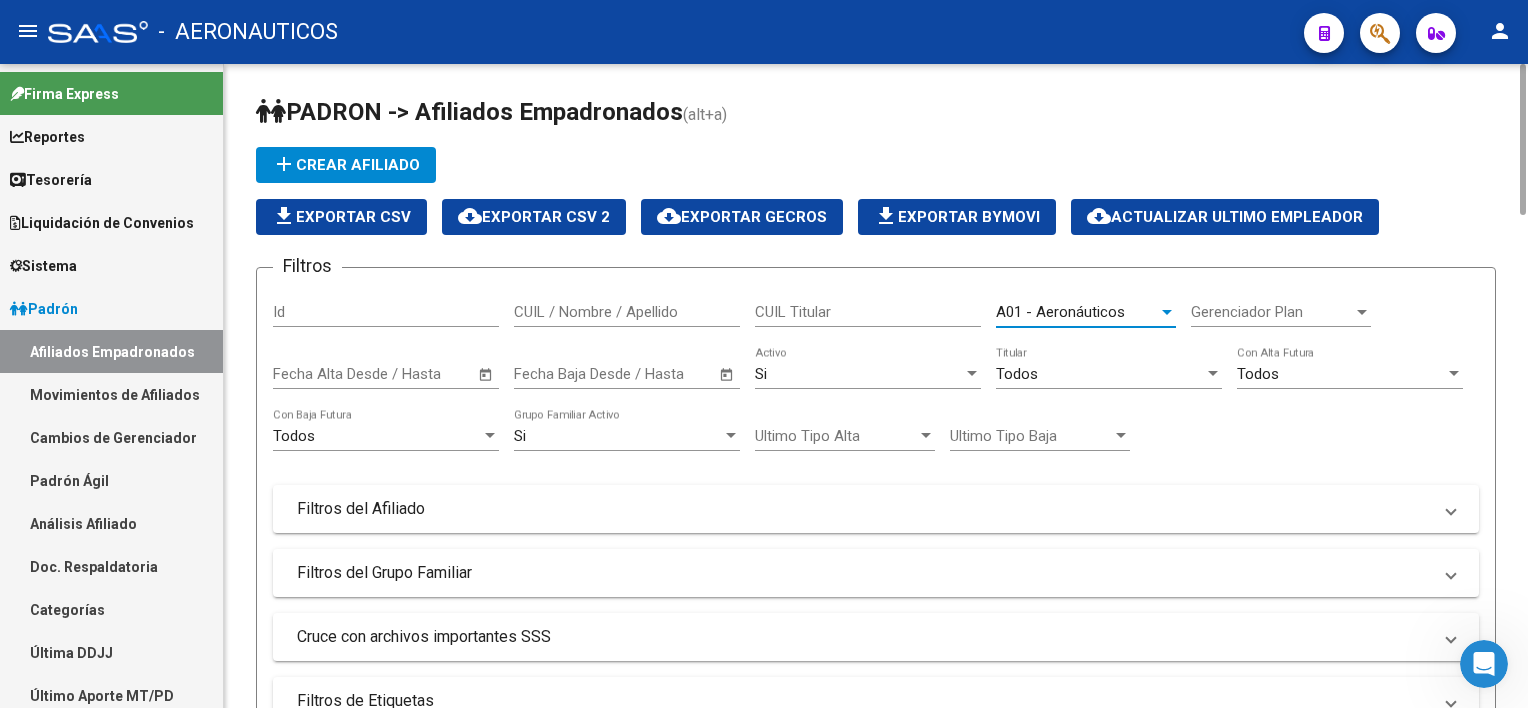 click on "A01 - Aeronáuticos" at bounding box center [1060, 312] 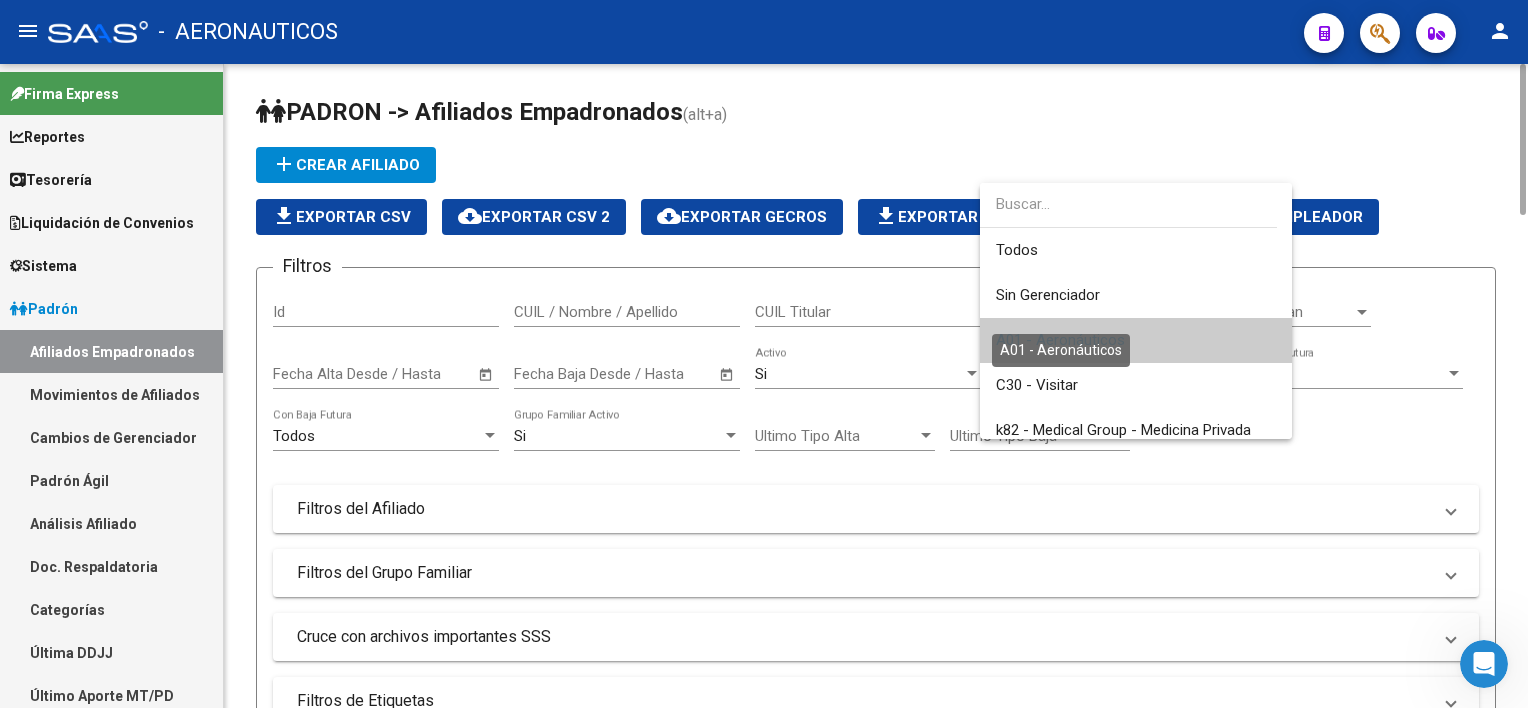 scroll, scrollTop: 29, scrollLeft: 0, axis: vertical 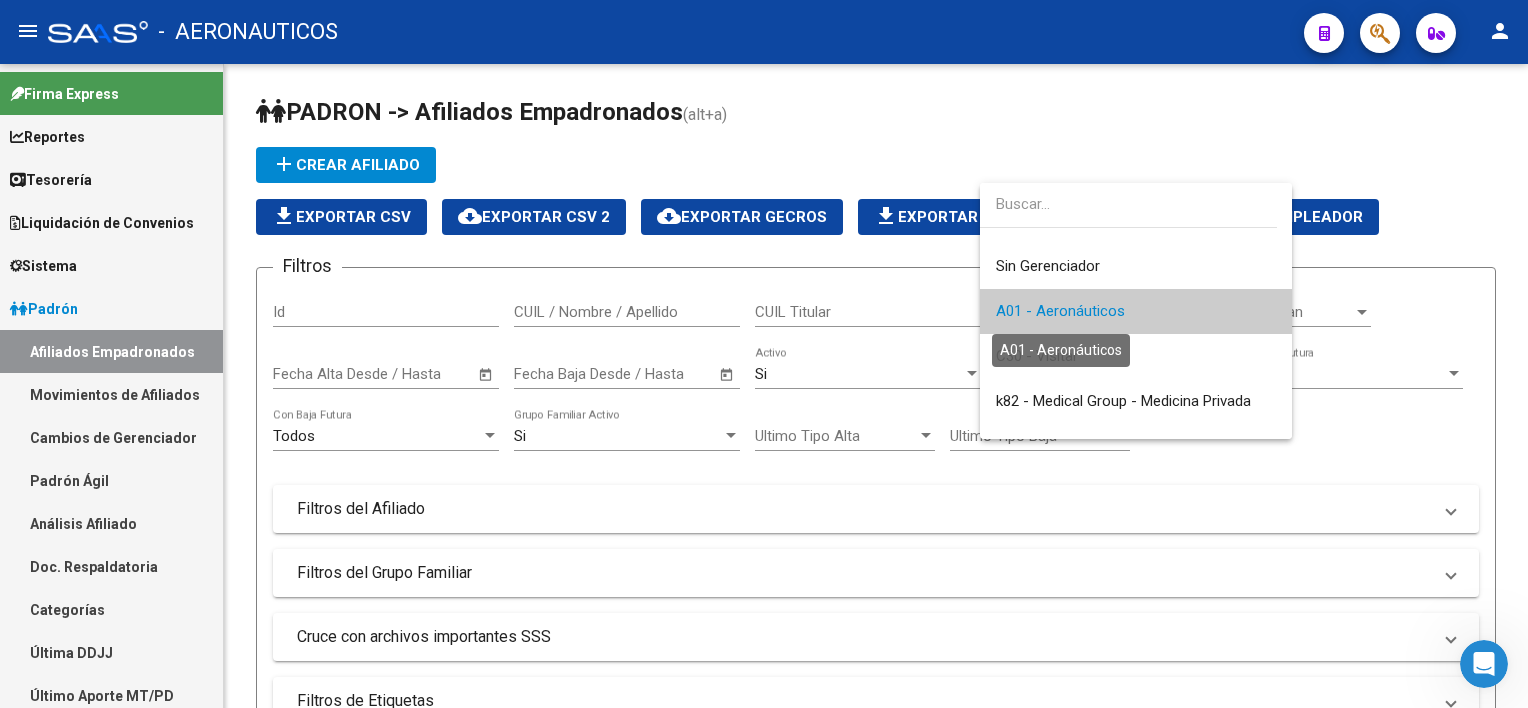 click on "A01 - Aeronáuticos" at bounding box center (1060, 311) 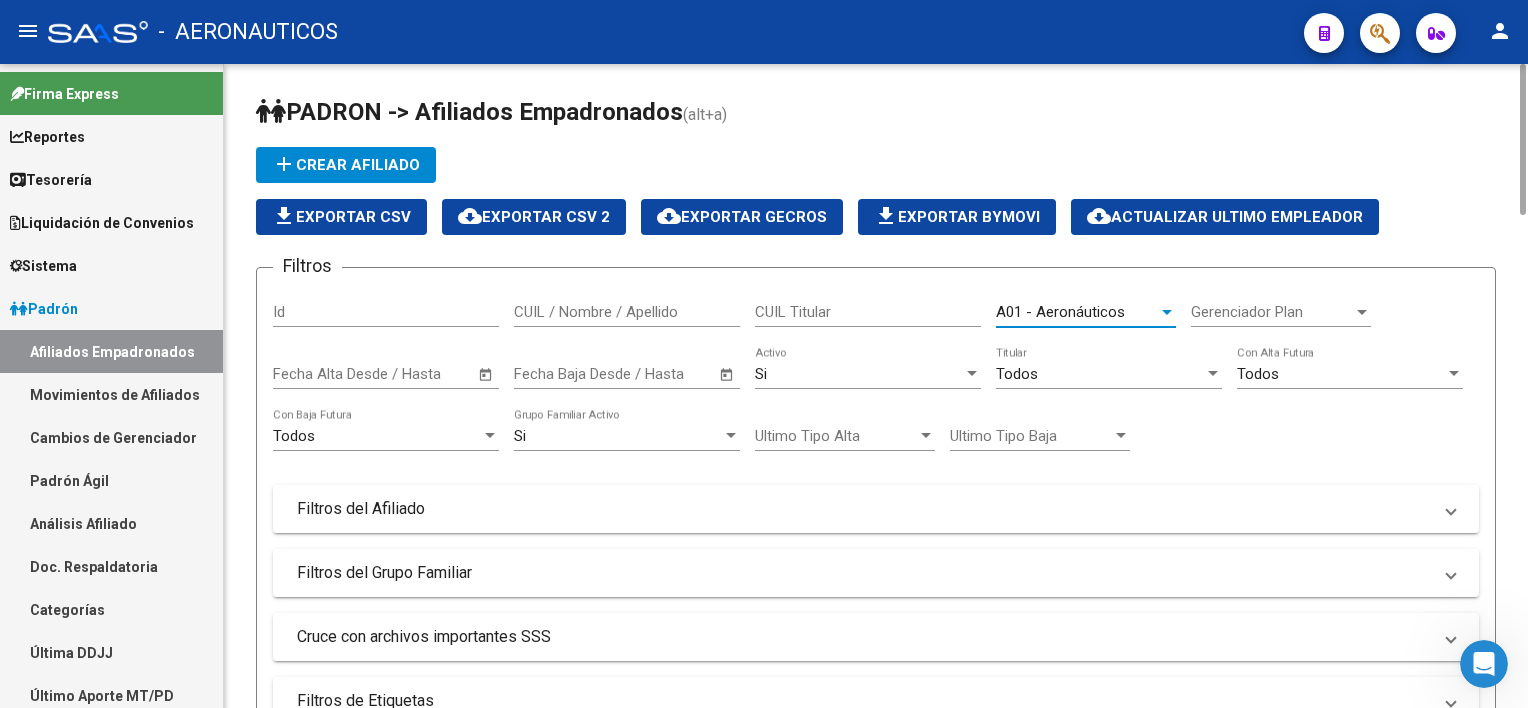 click on "A01 - Aeronáuticos" at bounding box center [1060, 312] 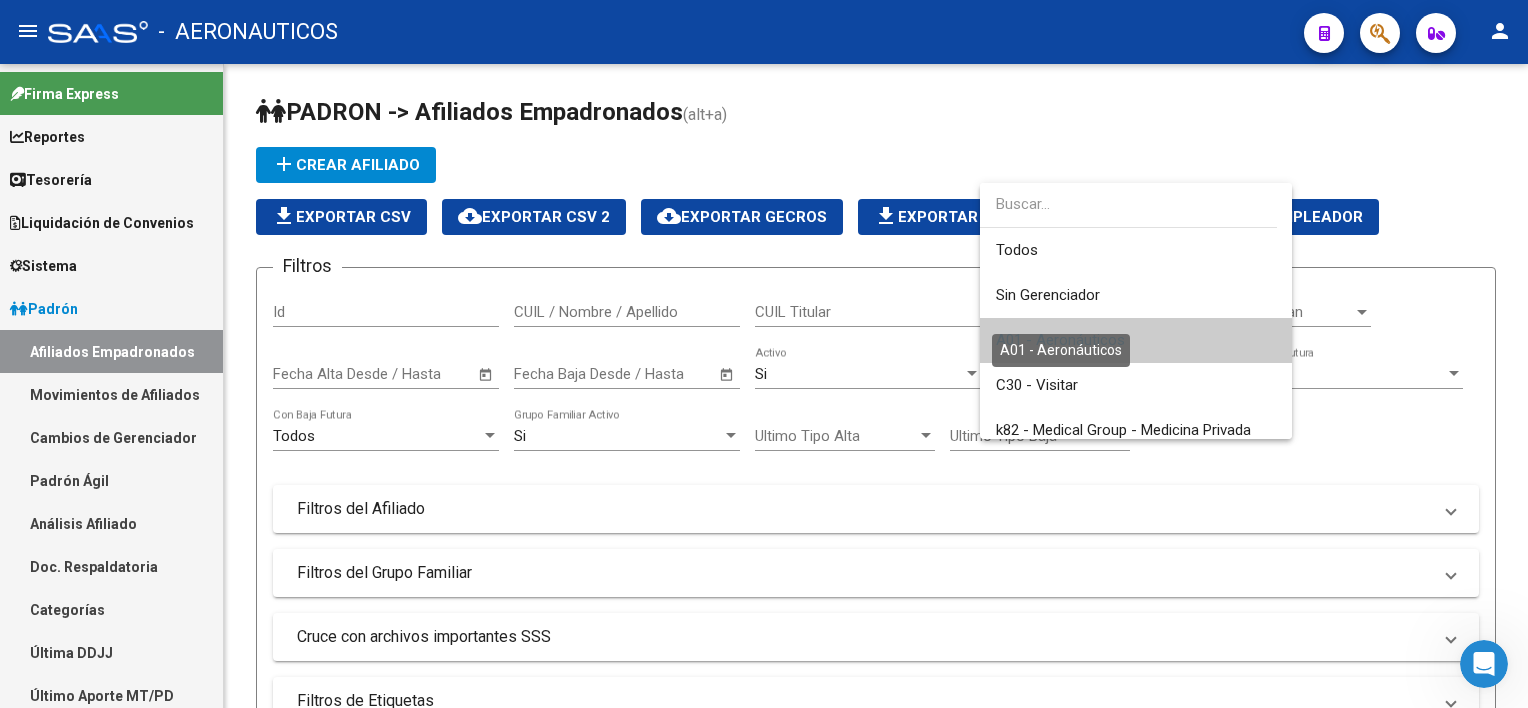 scroll, scrollTop: 29, scrollLeft: 0, axis: vertical 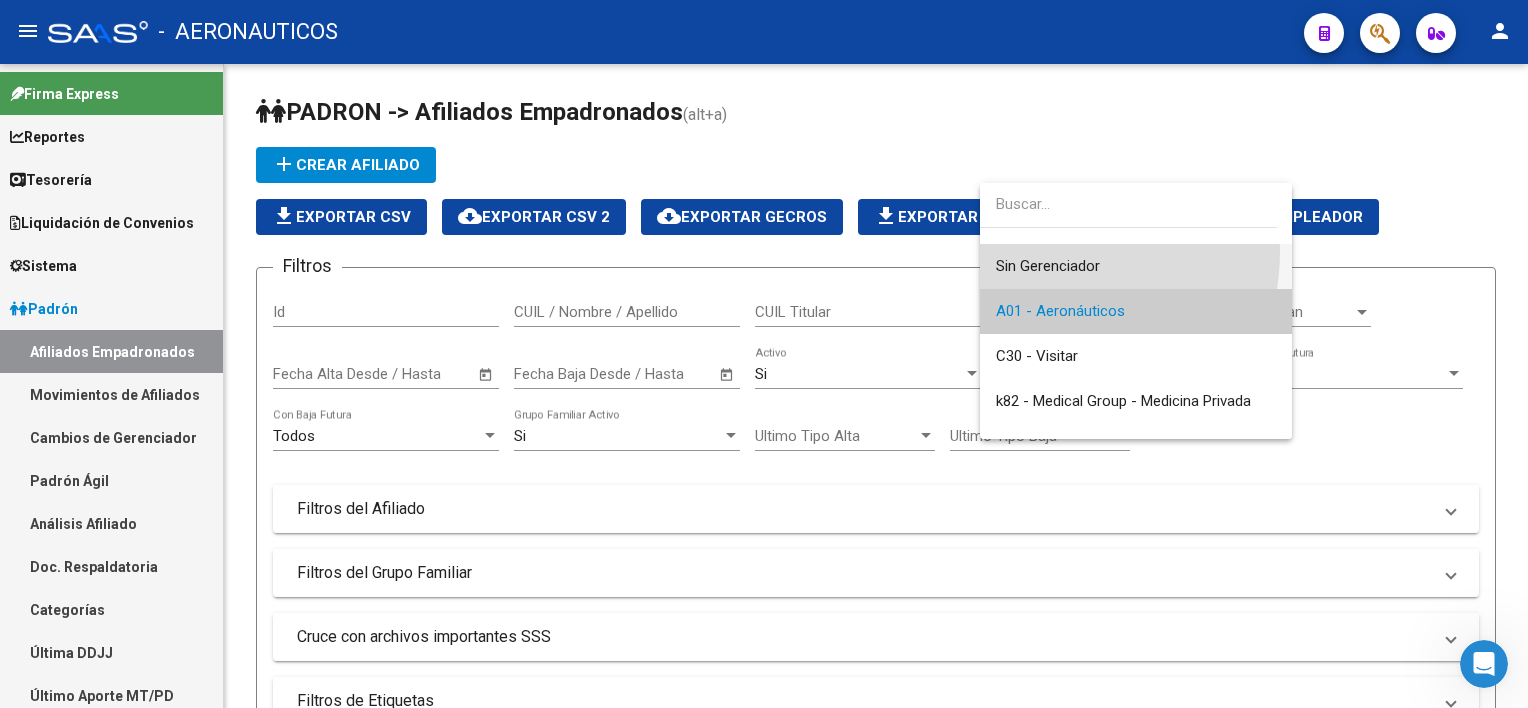 click on "Sin Gerenciador" at bounding box center [1136, 266] 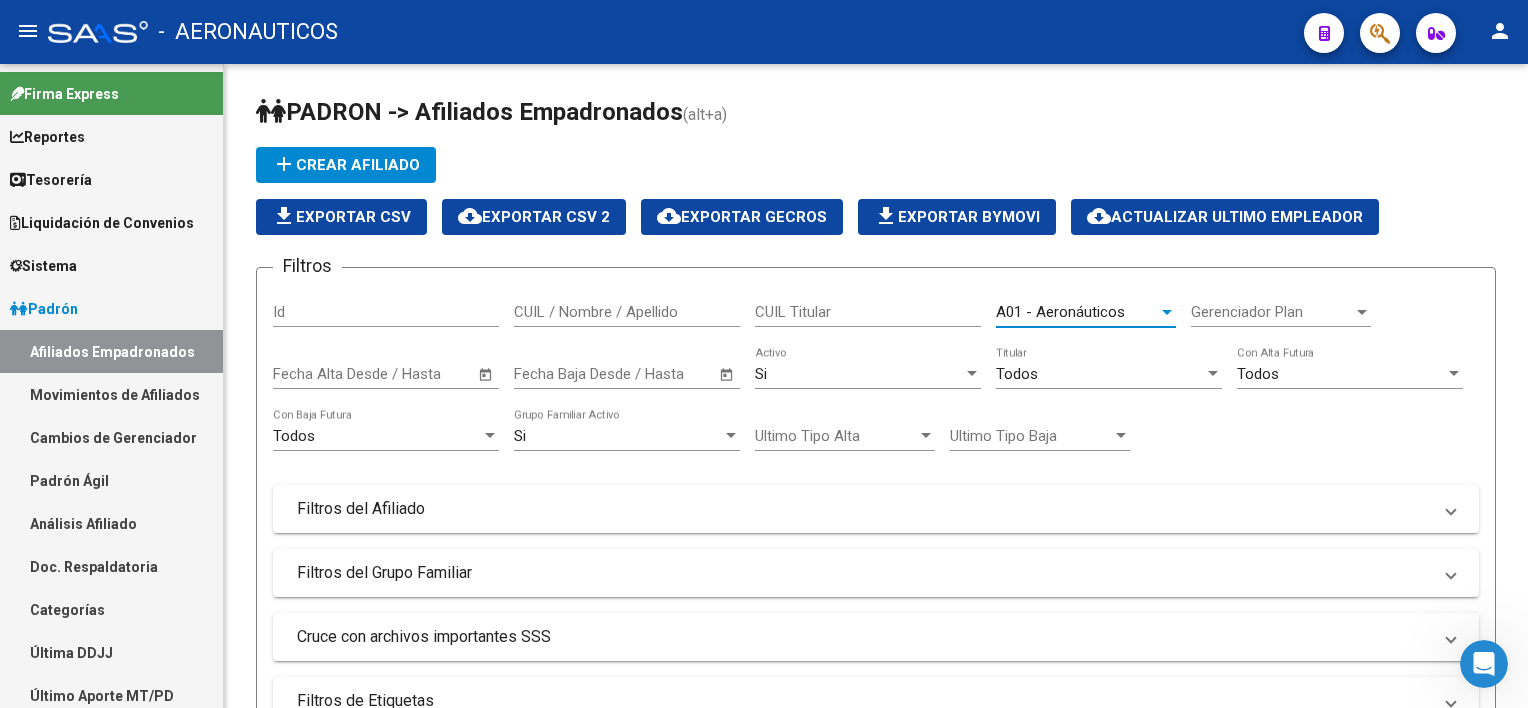 scroll, scrollTop: 44, scrollLeft: 0, axis: vertical 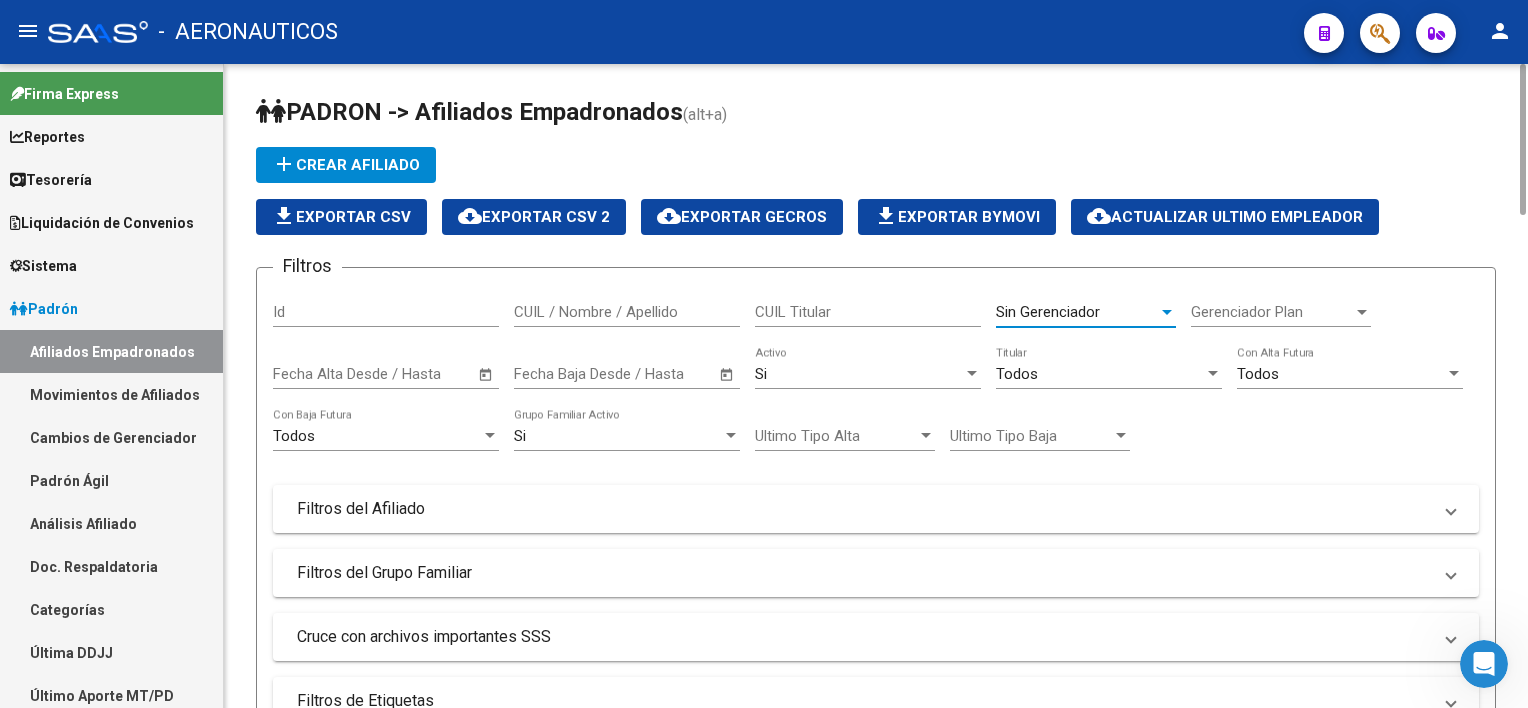 click on "Sin Gerenciador Seleccionar Gerenciador" 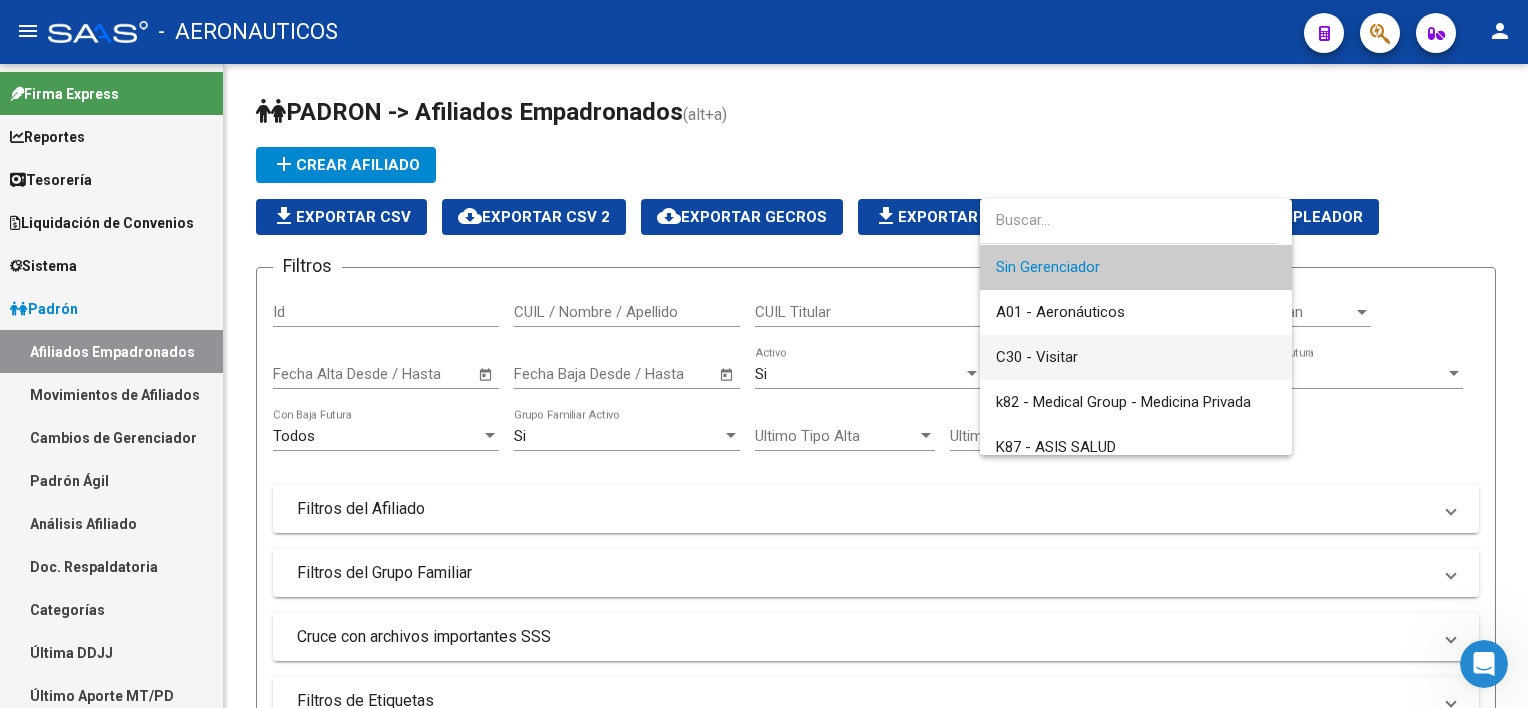 scroll, scrollTop: 0, scrollLeft: 0, axis: both 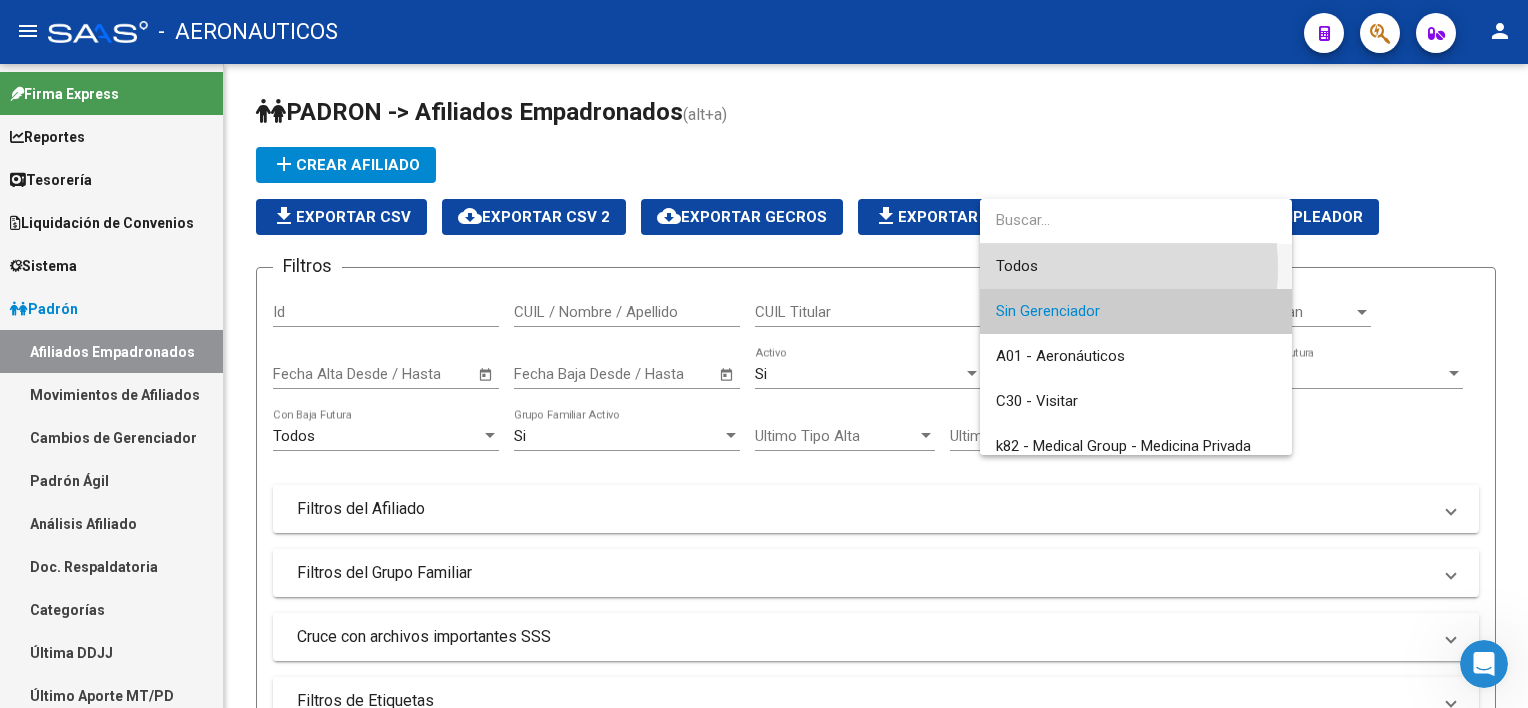 click on "Todos" at bounding box center [1136, 266] 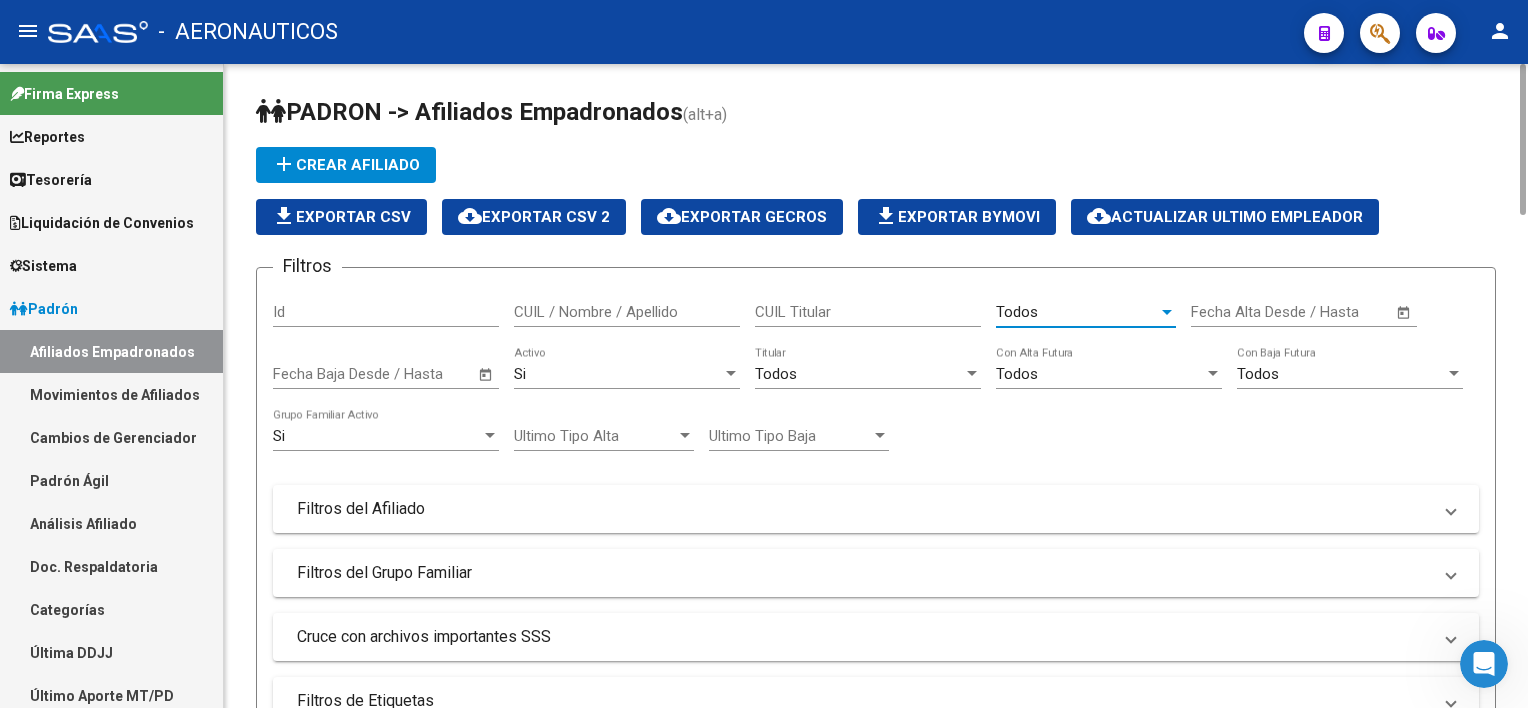 click on "Todos  Seleccionar Gerenciador" 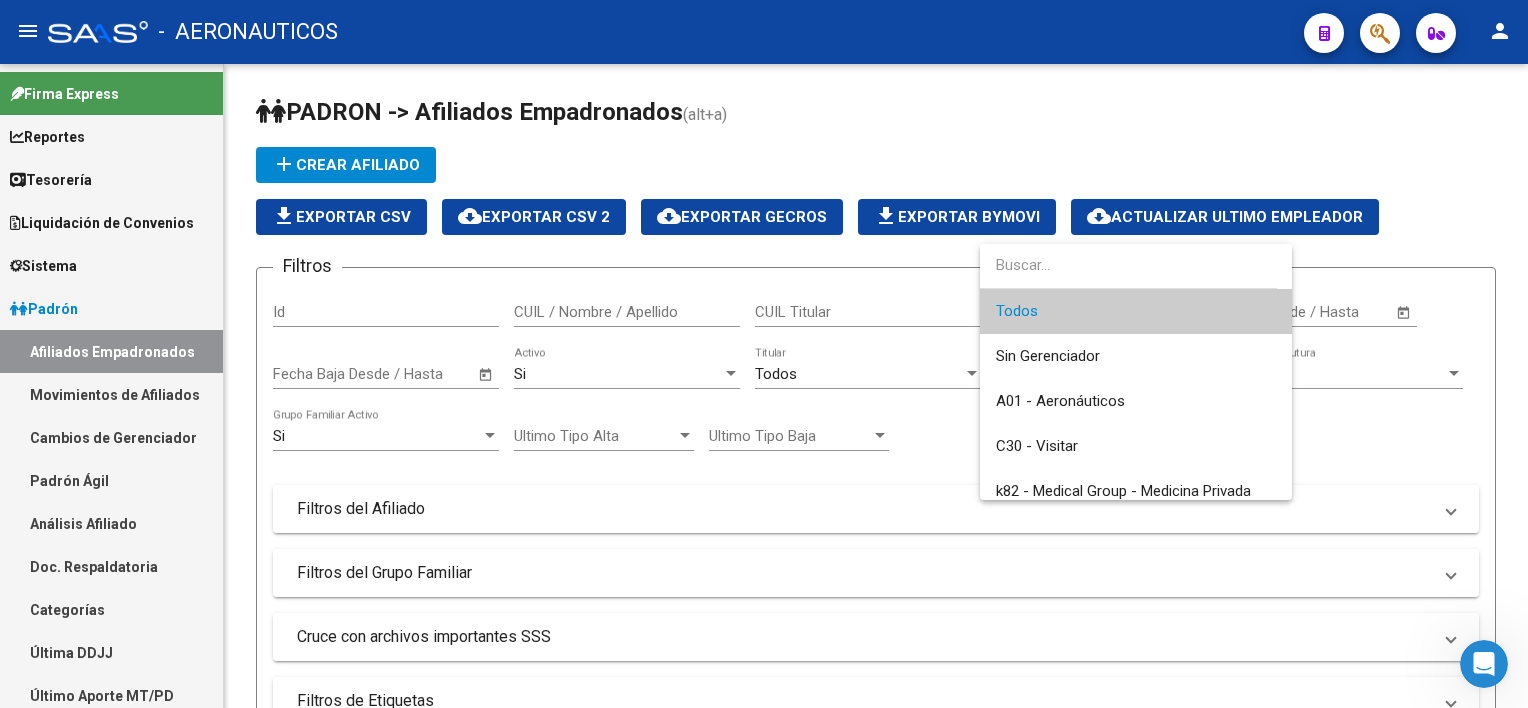 click at bounding box center (764, 354) 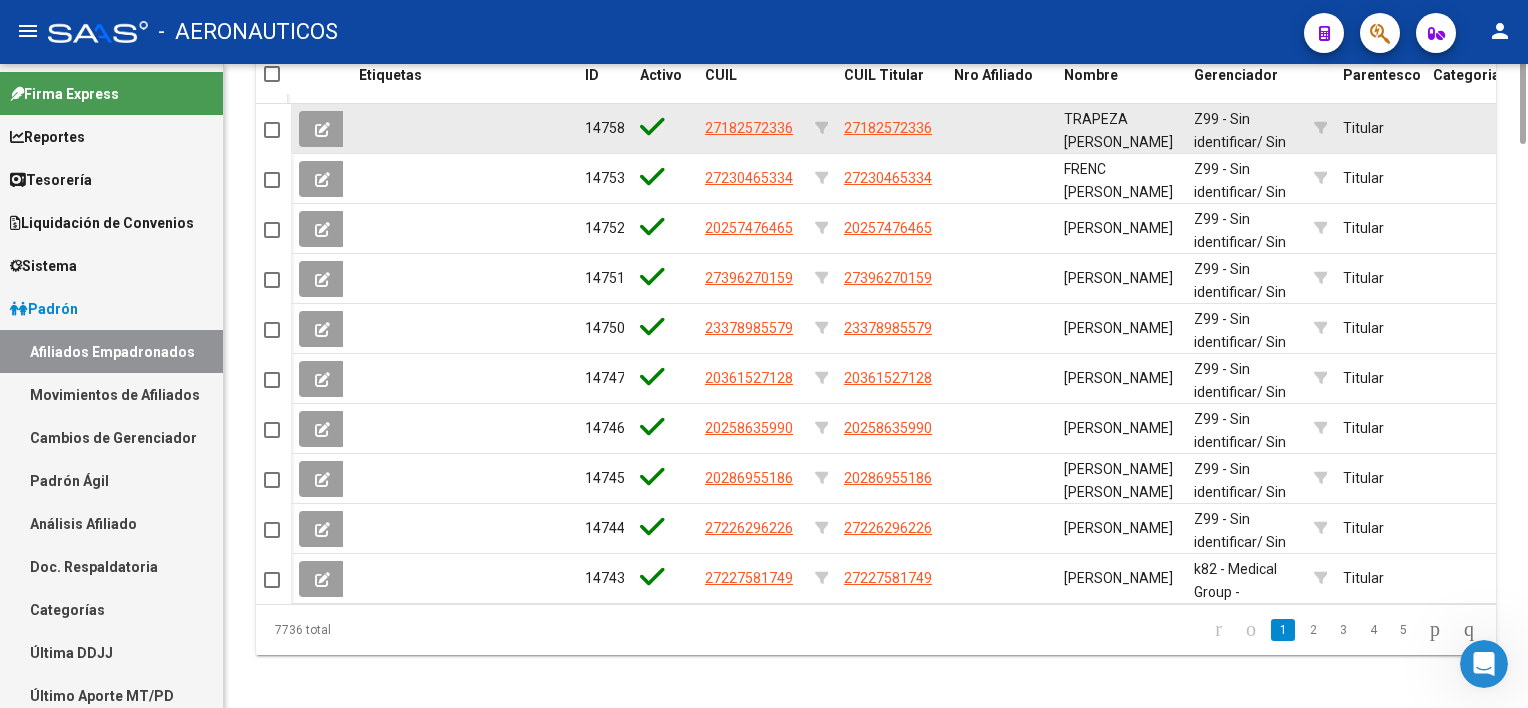 scroll, scrollTop: 600, scrollLeft: 0, axis: vertical 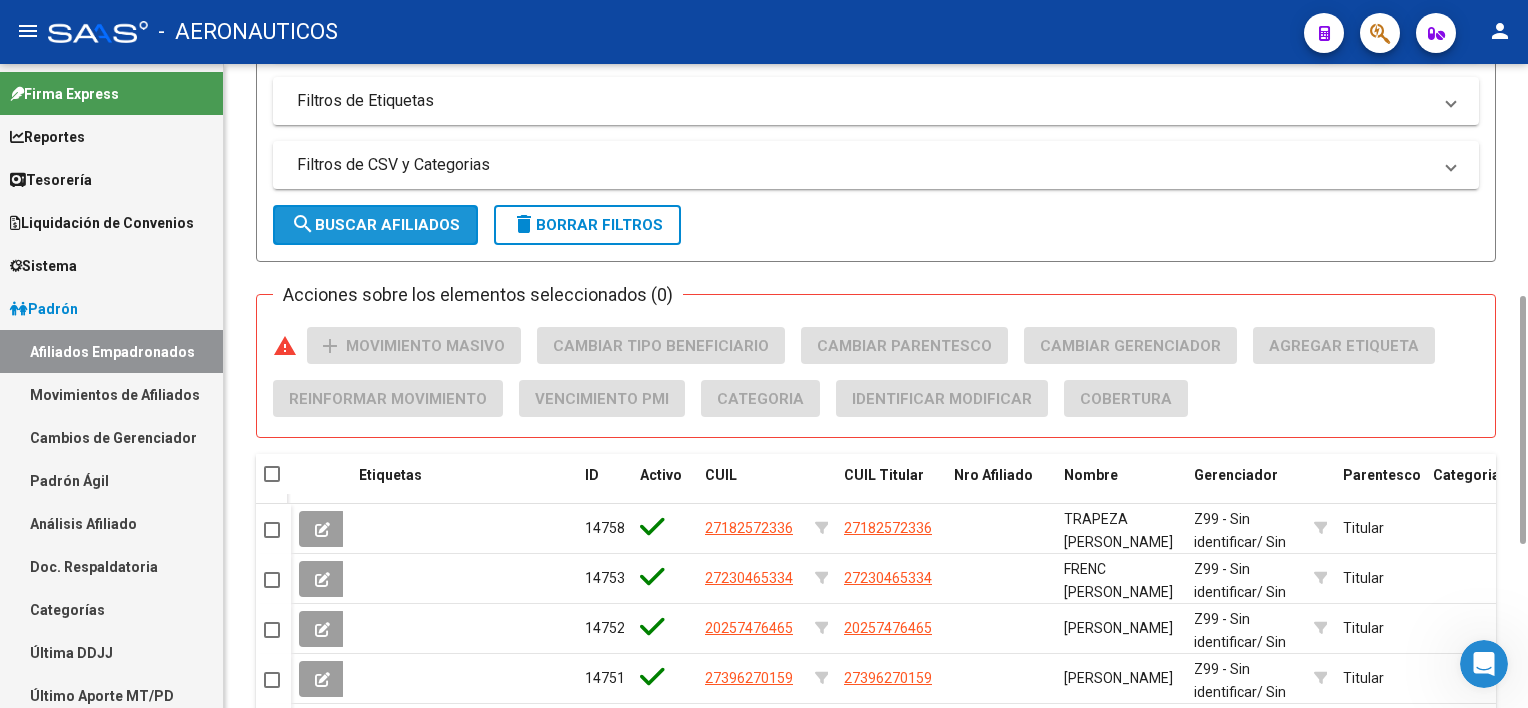 click on "search  Buscar Afiliados" 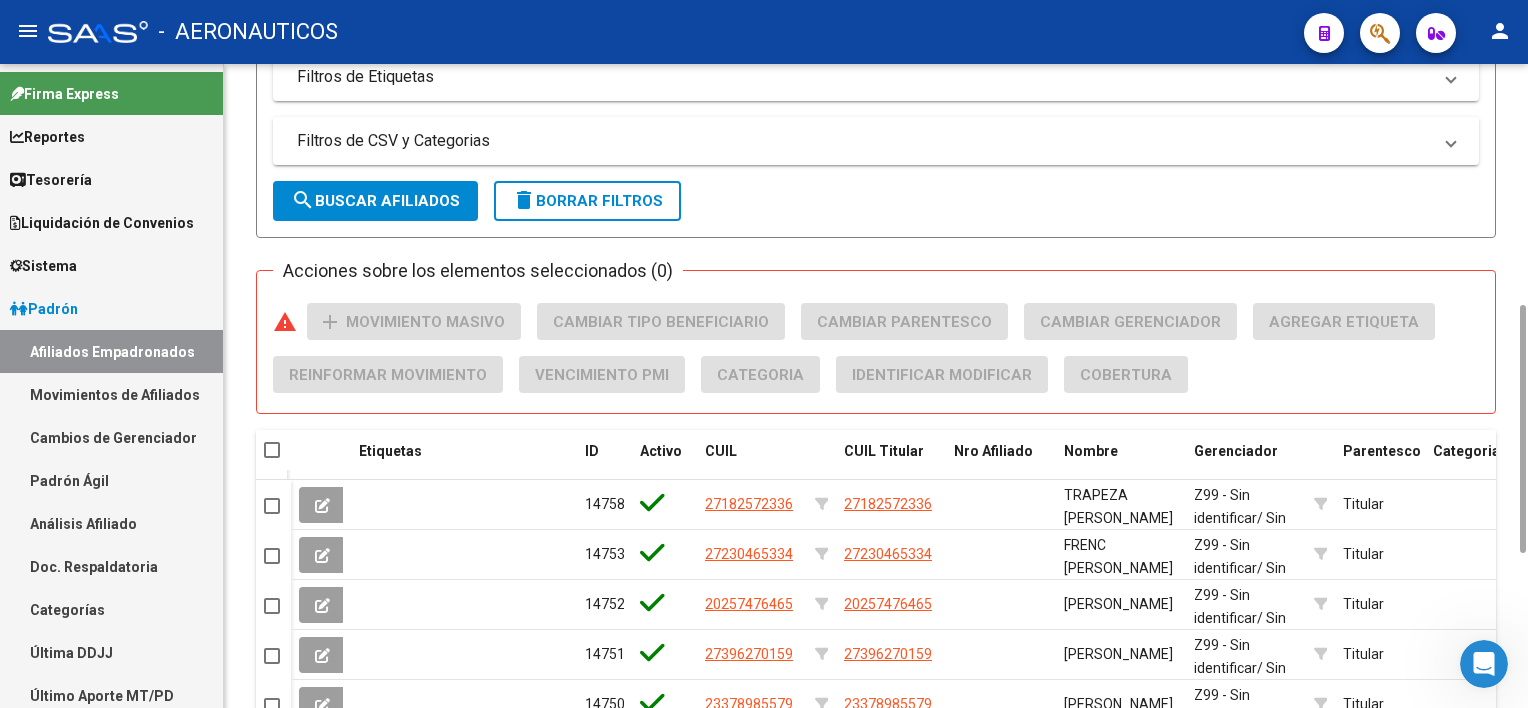 scroll, scrollTop: 424, scrollLeft: 0, axis: vertical 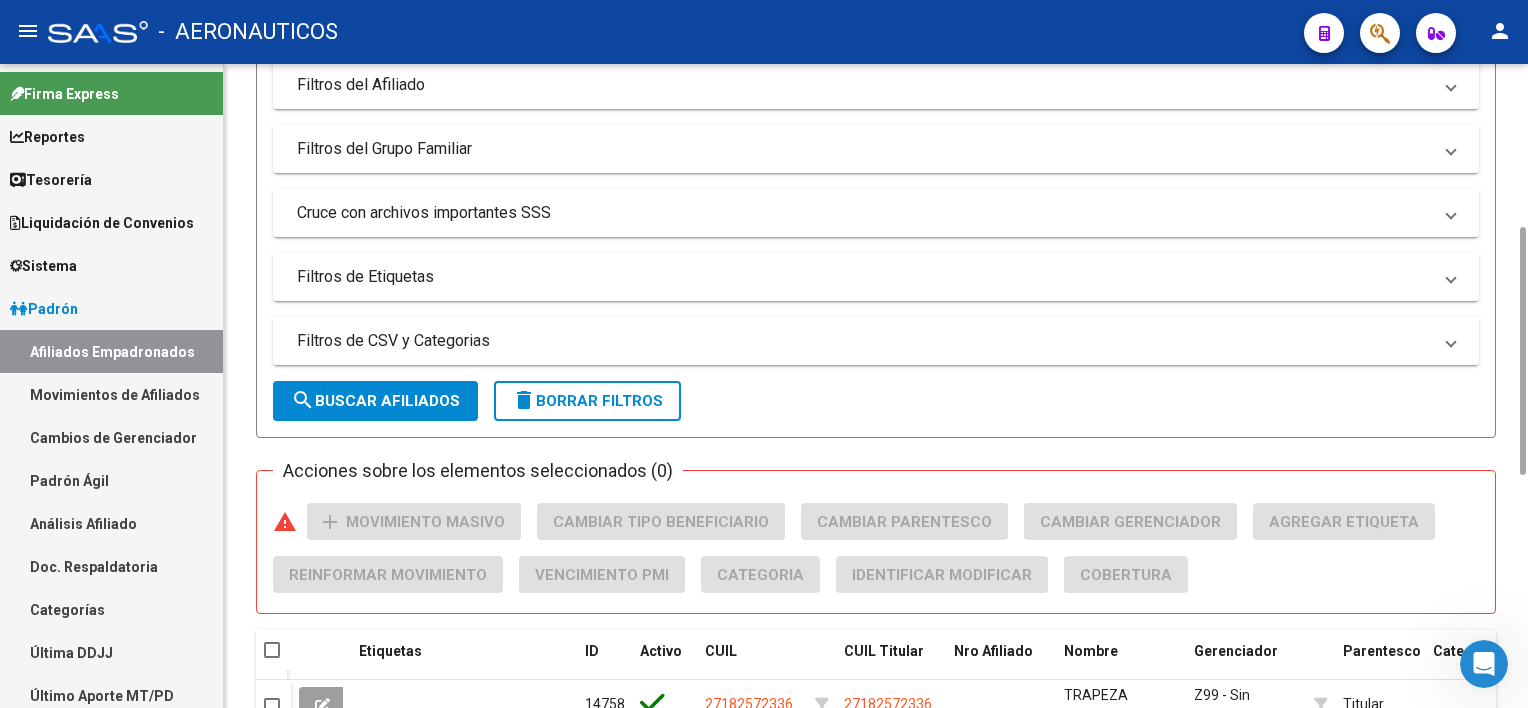 click on "Filtros de CSV y Categorias" at bounding box center [864, 341] 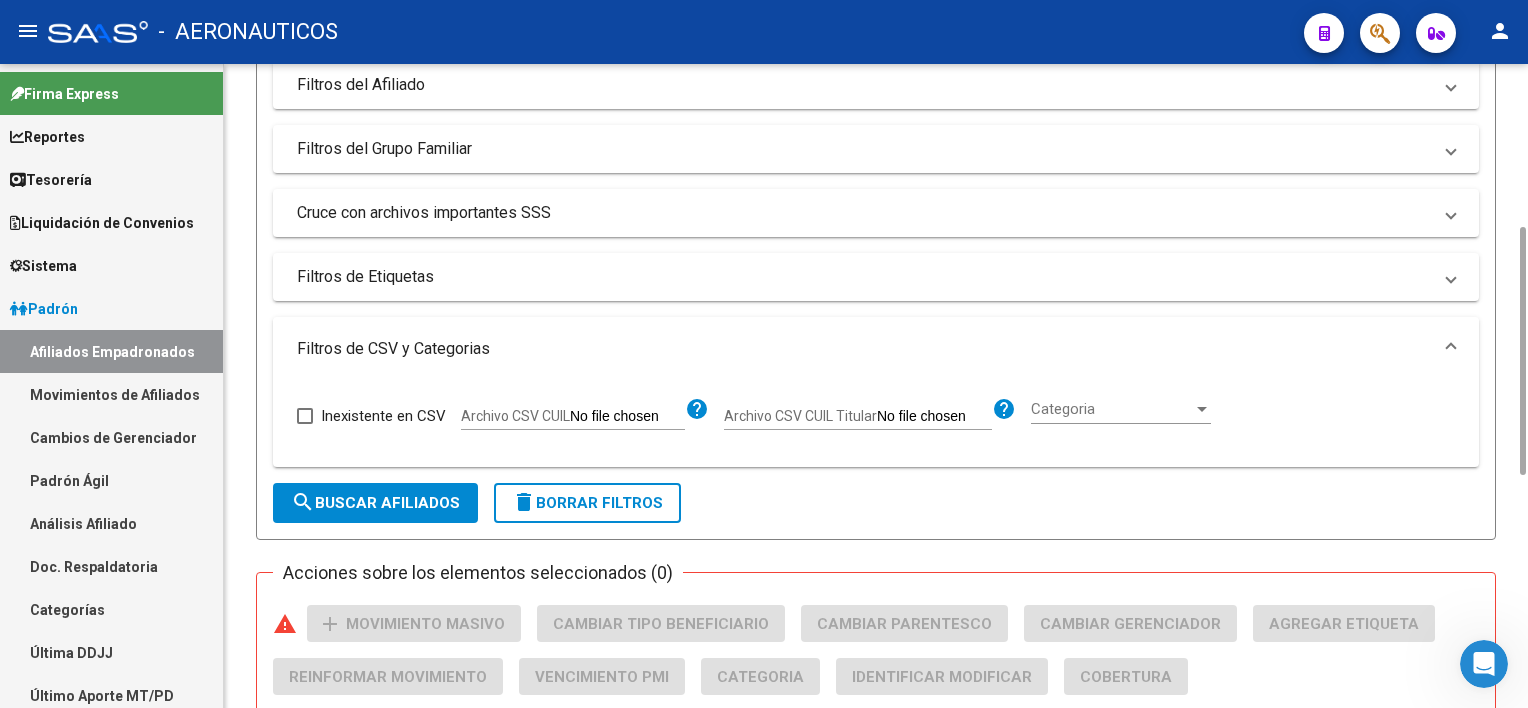 click on "Filtros de CSV y Categorias" at bounding box center (864, 349) 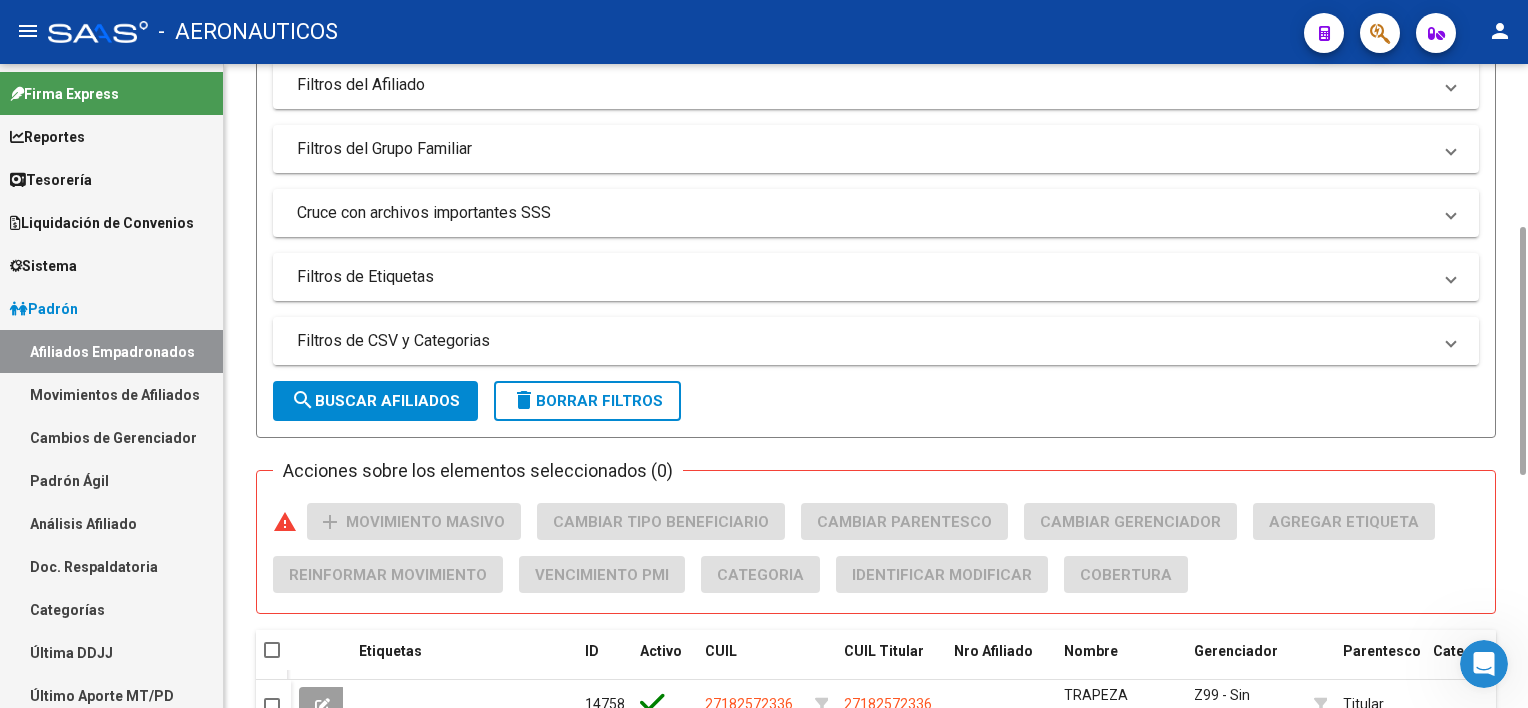 click on "Filtros de CSV y Categorias" at bounding box center [864, 341] 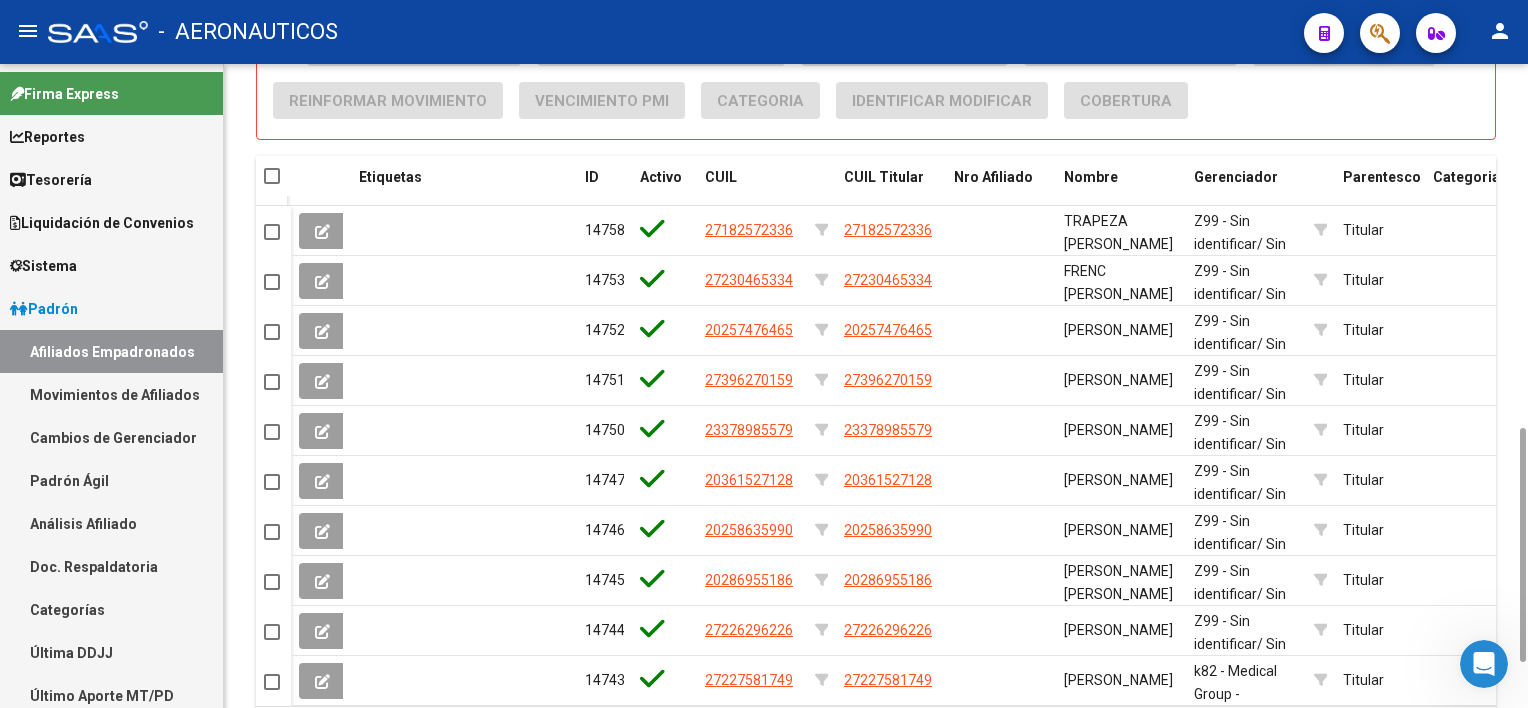 scroll, scrollTop: 800, scrollLeft: 0, axis: vertical 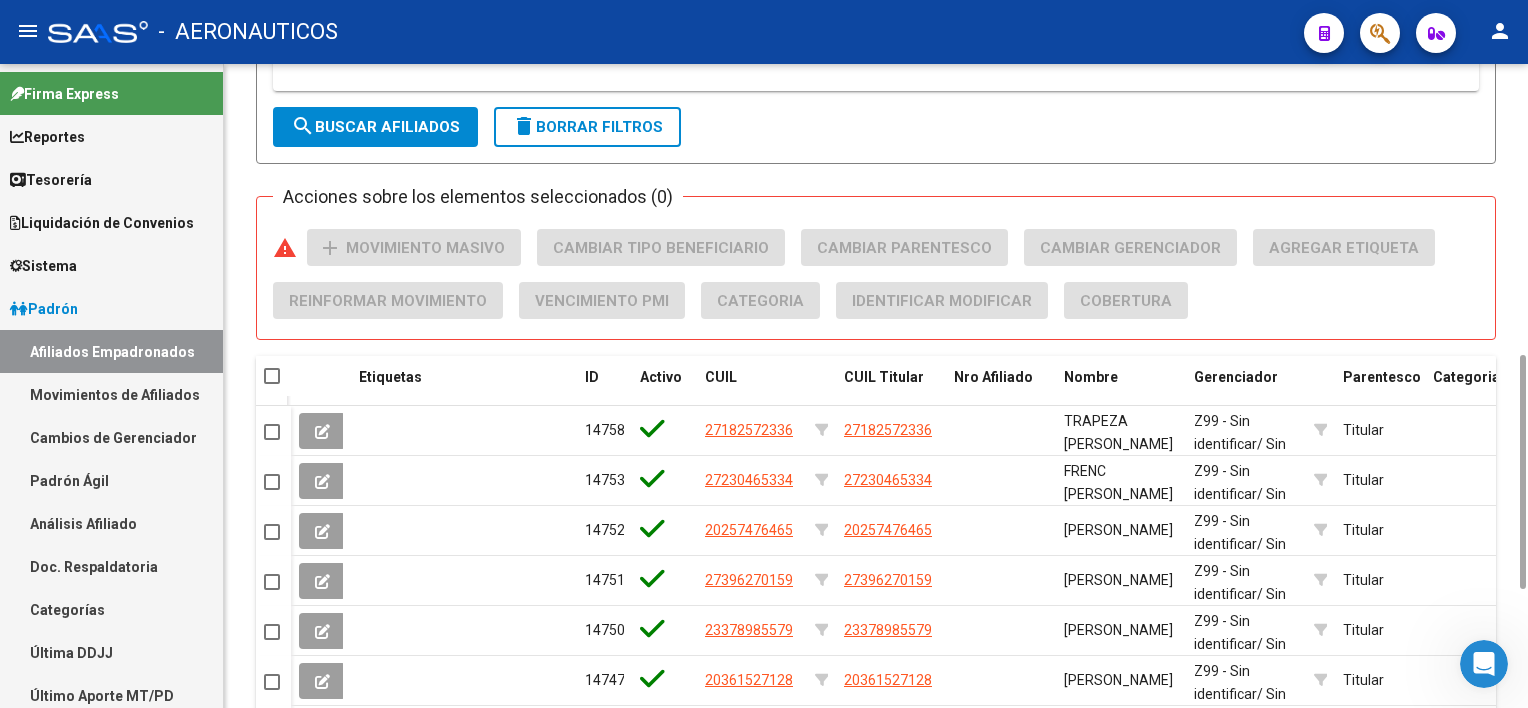 click on "search  Buscar Afiliados" 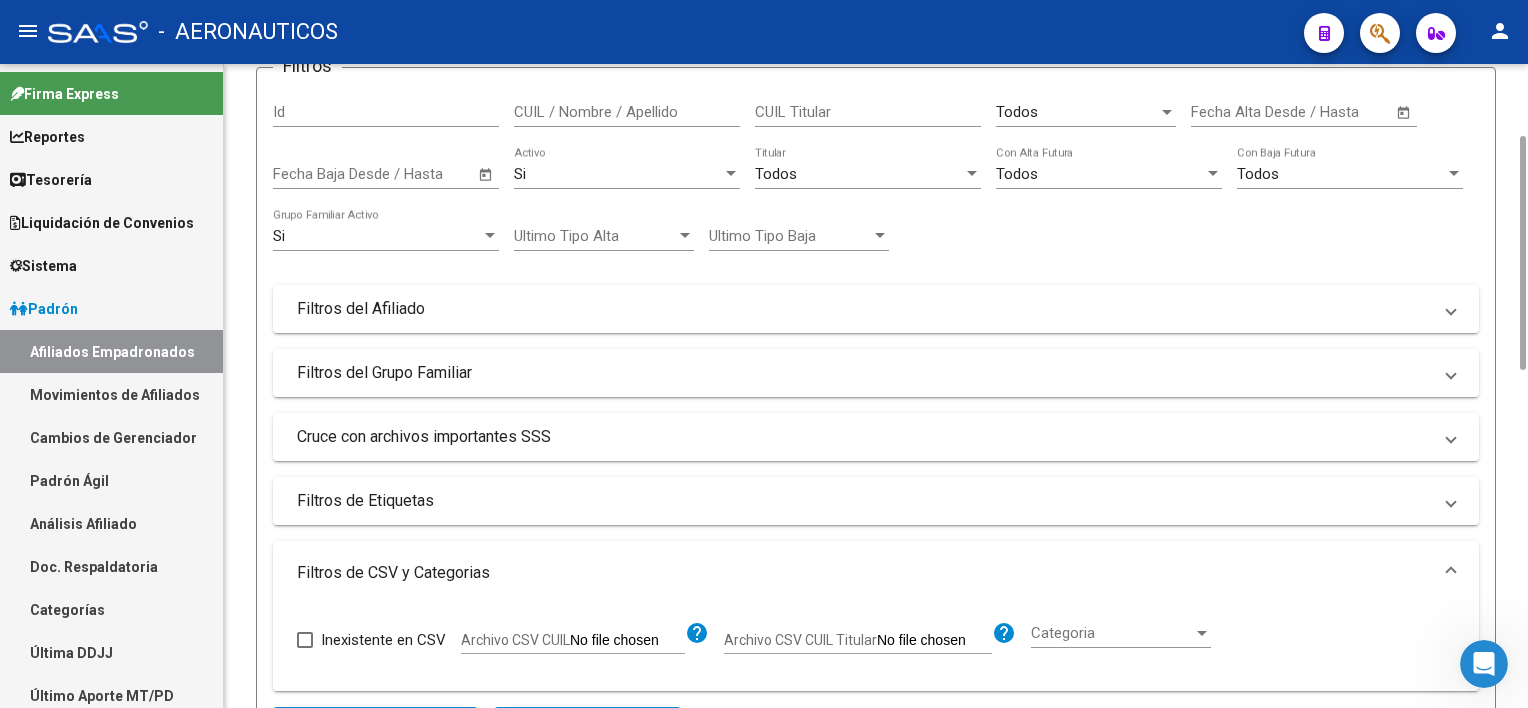 scroll, scrollTop: 0, scrollLeft: 0, axis: both 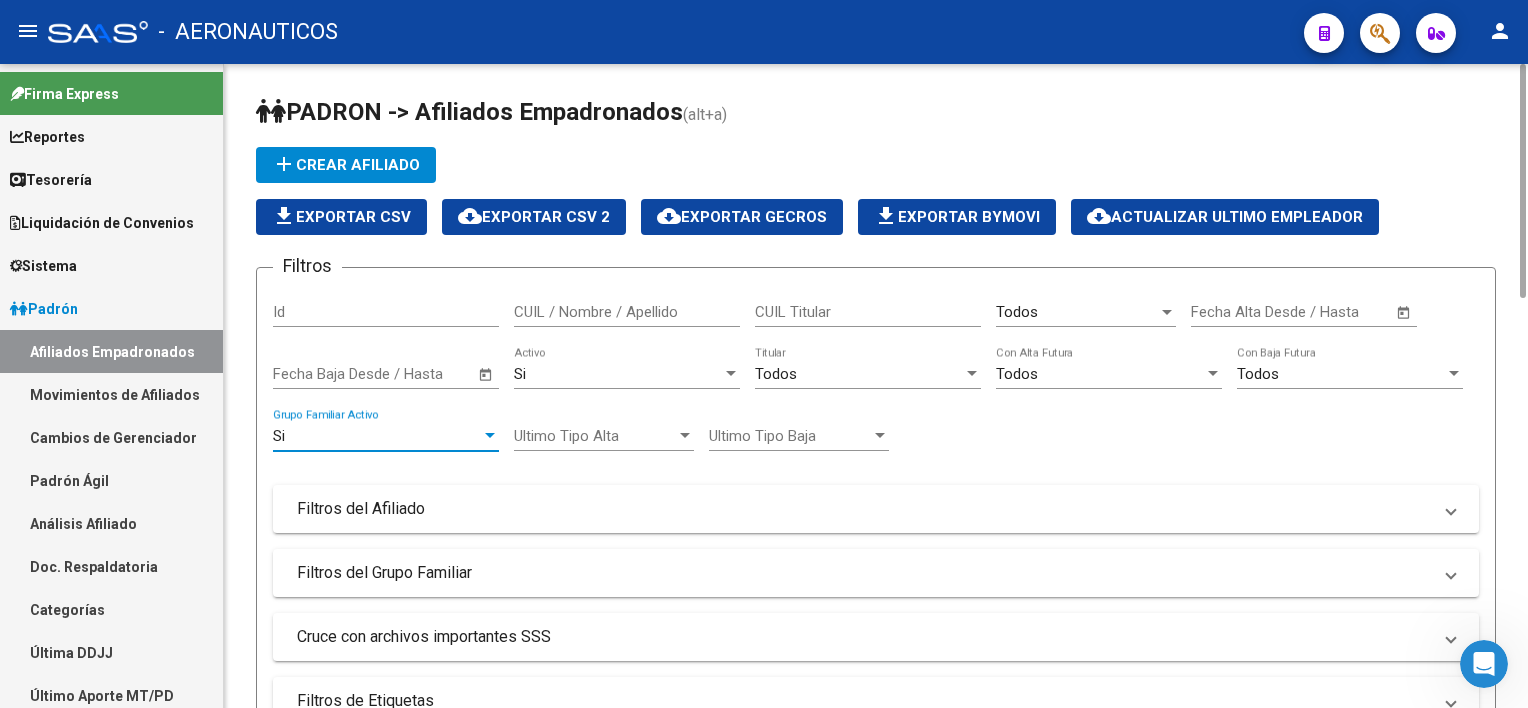 click on "Si" at bounding box center (377, 436) 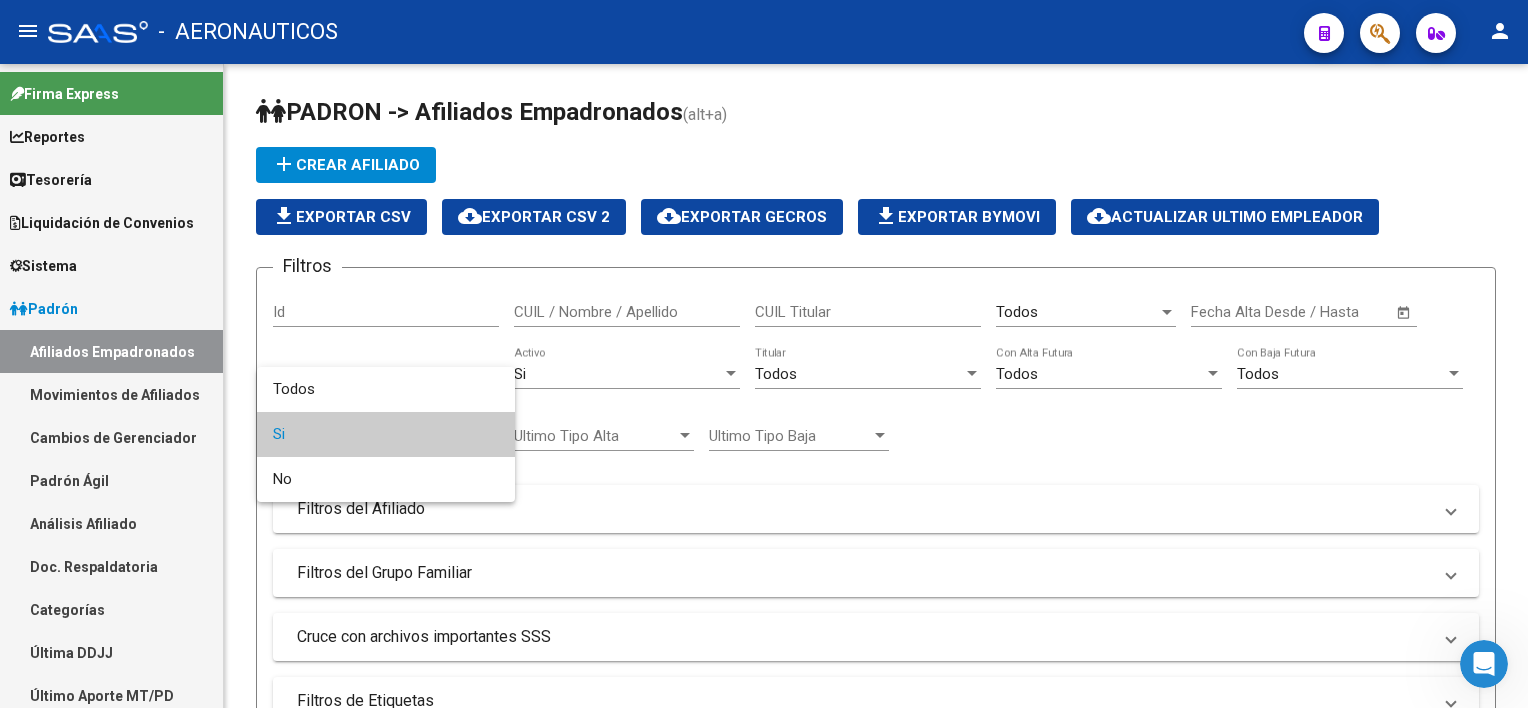 click at bounding box center (764, 354) 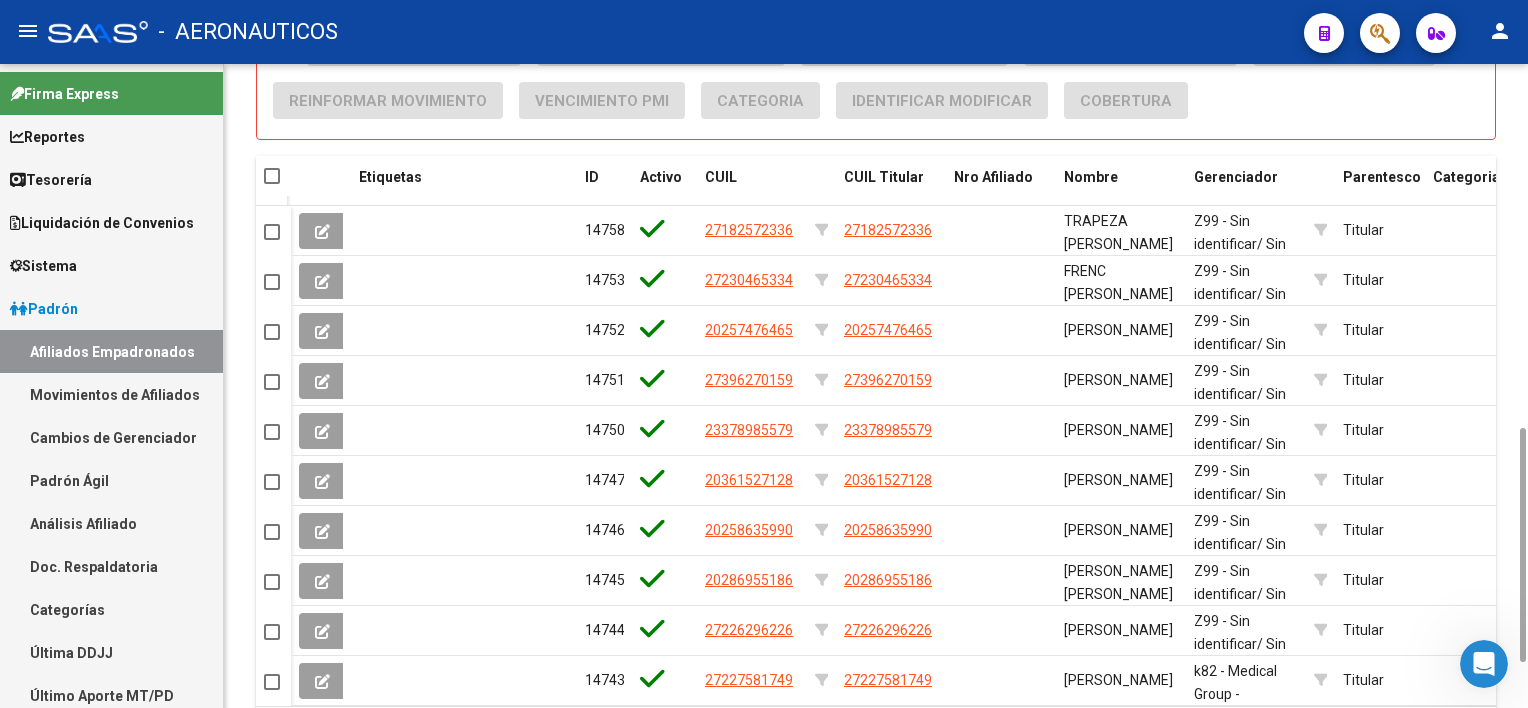 scroll, scrollTop: 1125, scrollLeft: 0, axis: vertical 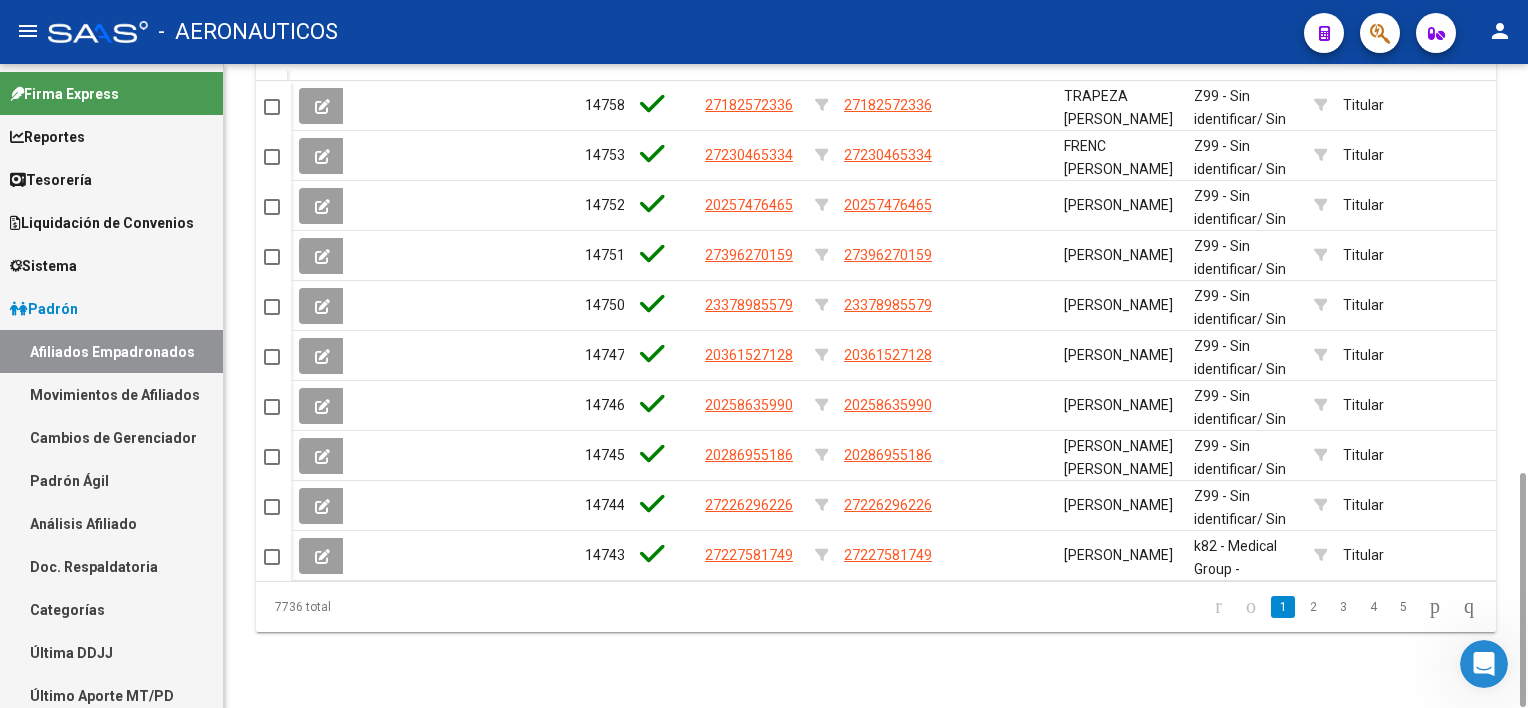 click on "7736 total" 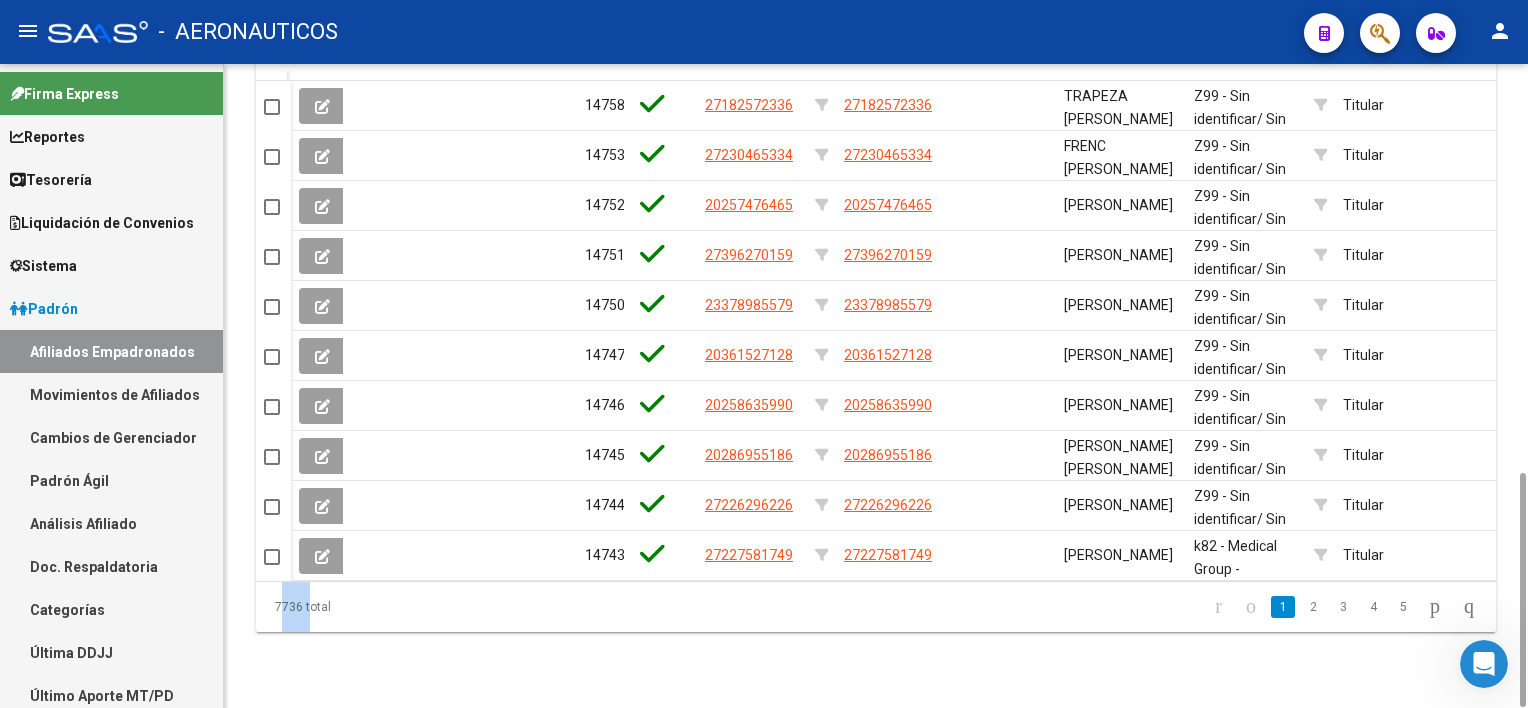 click on "7736 total" 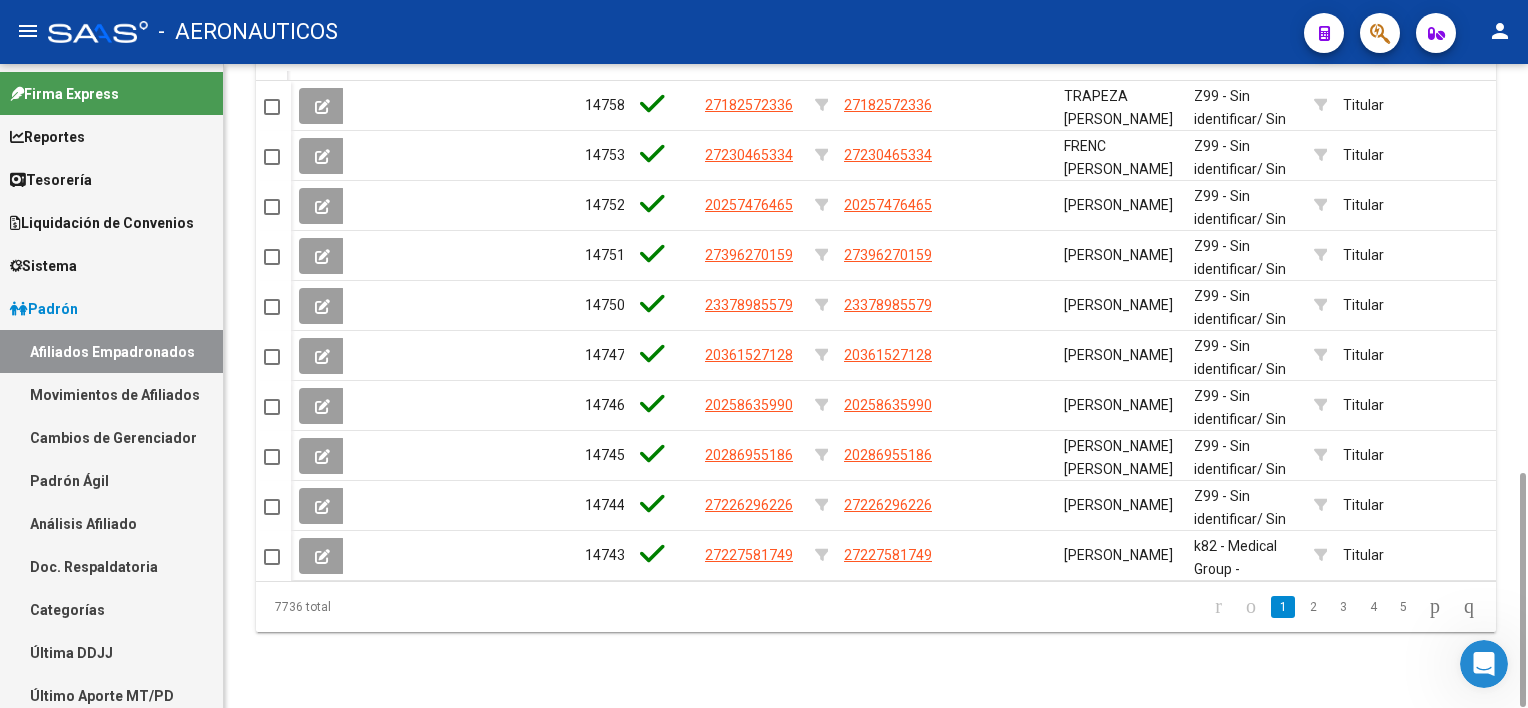 drag, startPoint x: 286, startPoint y: 620, endPoint x: 381, endPoint y: 631, distance: 95.63472 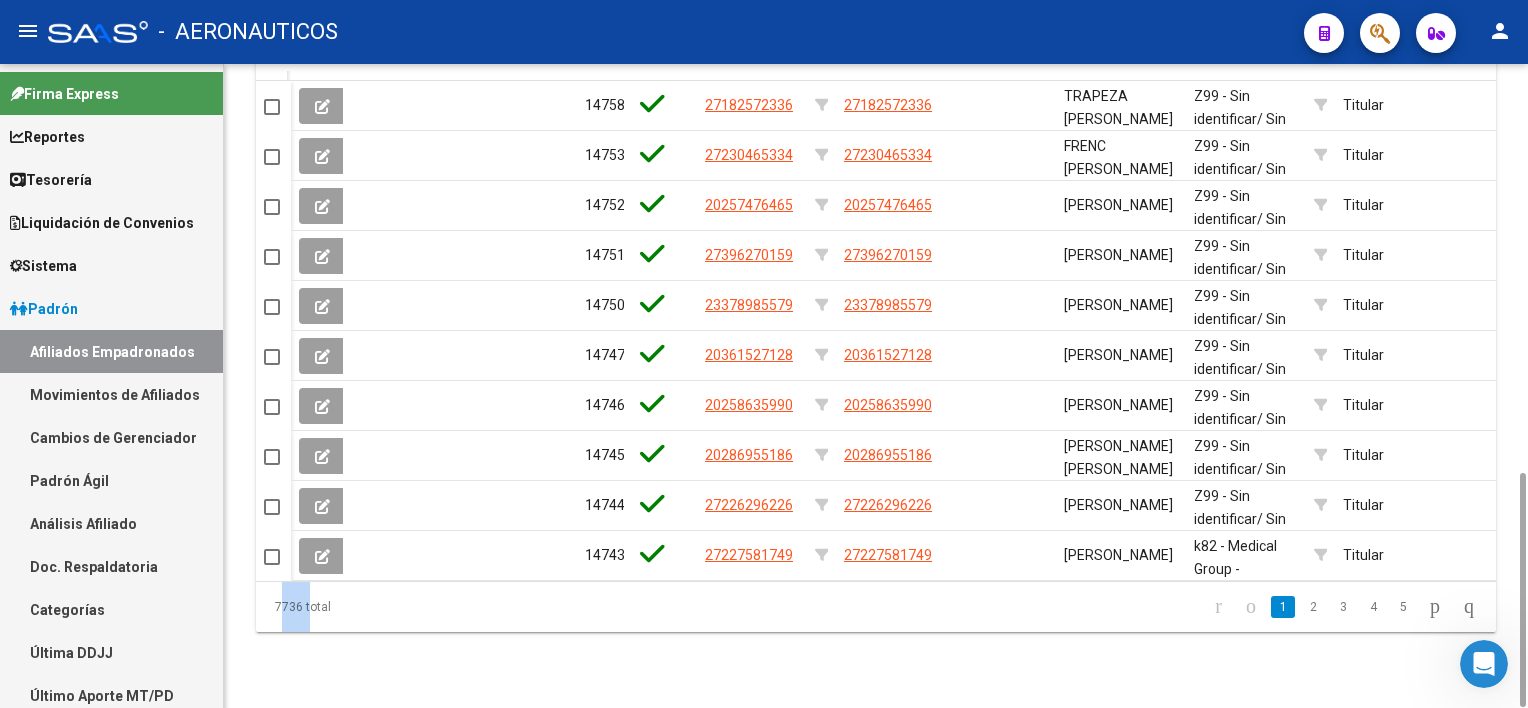 click on "7736 total" 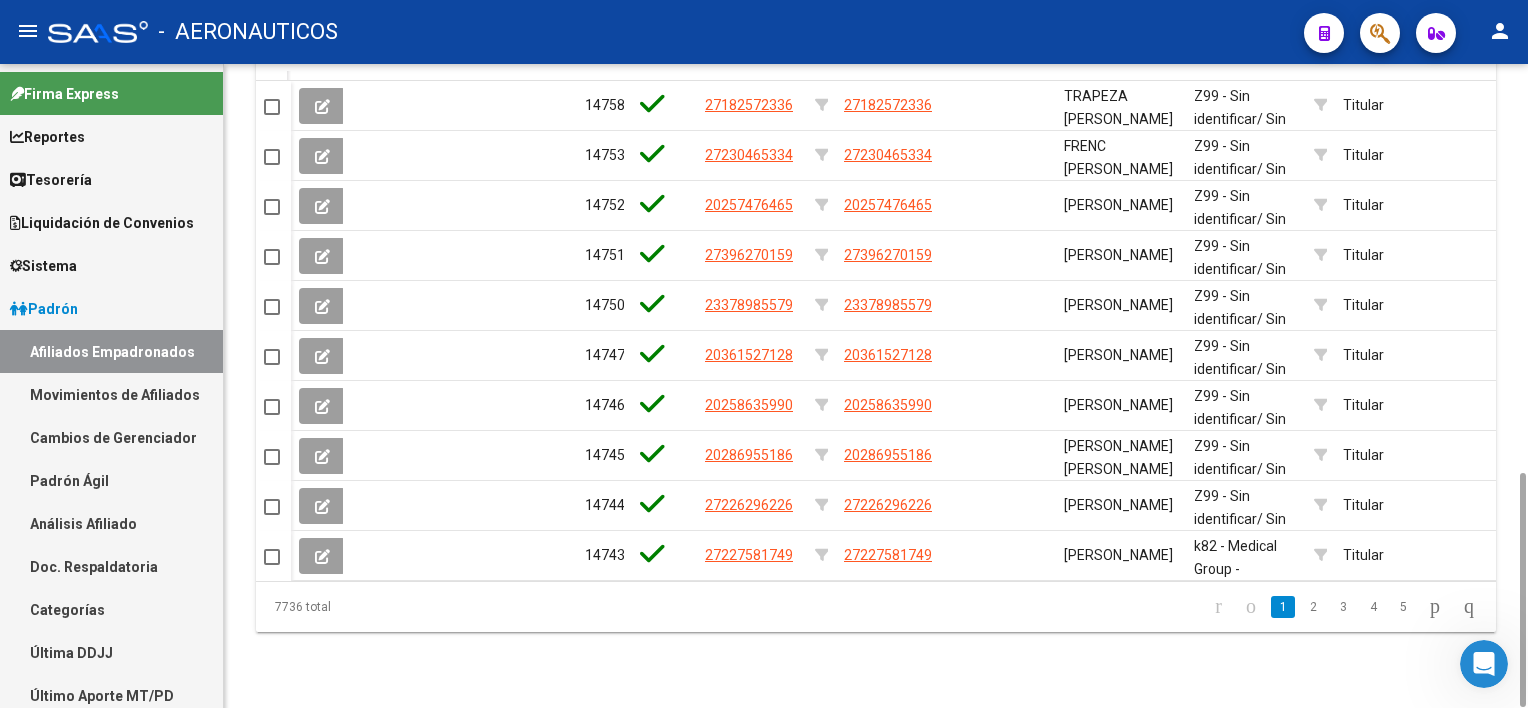 drag, startPoint x: 280, startPoint y: 622, endPoint x: 346, endPoint y: 629, distance: 66.37017 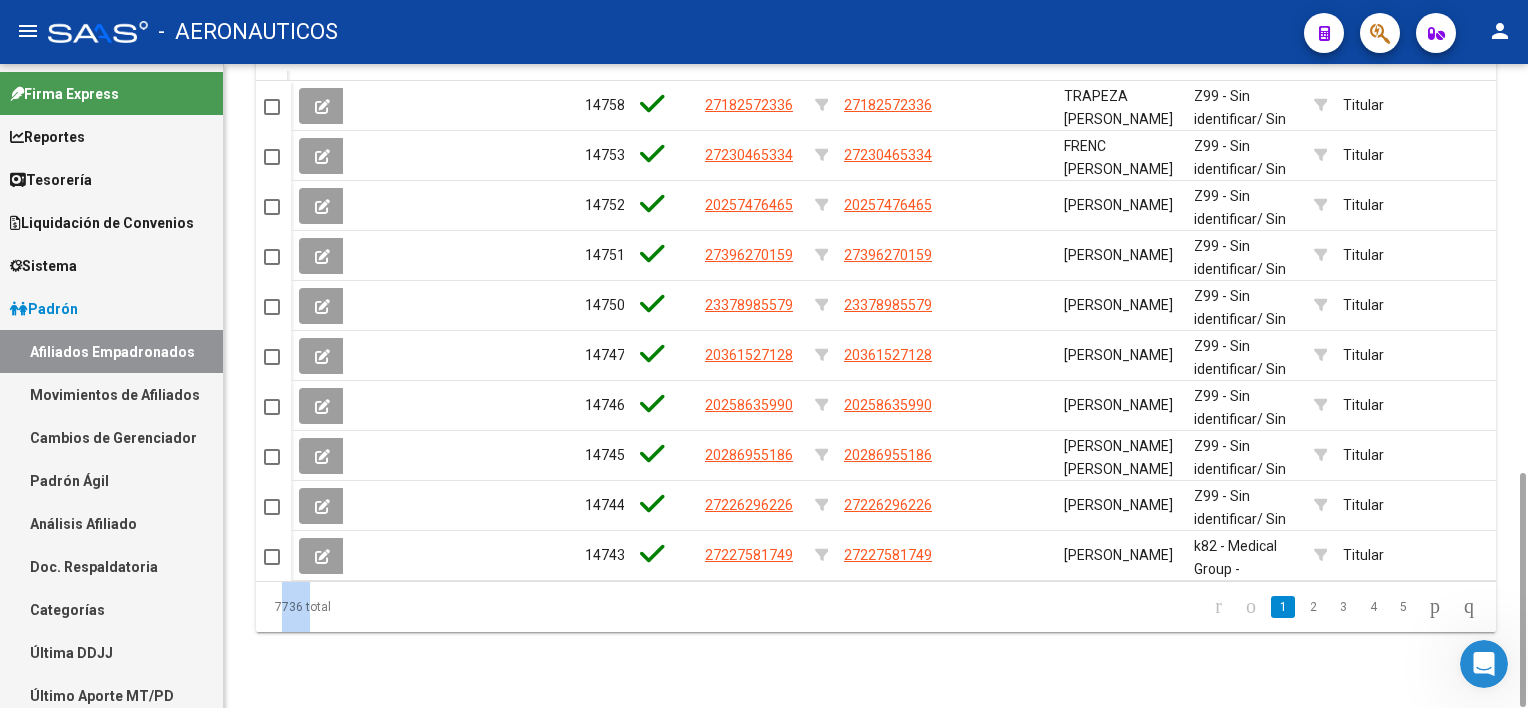 click on "7736 total" 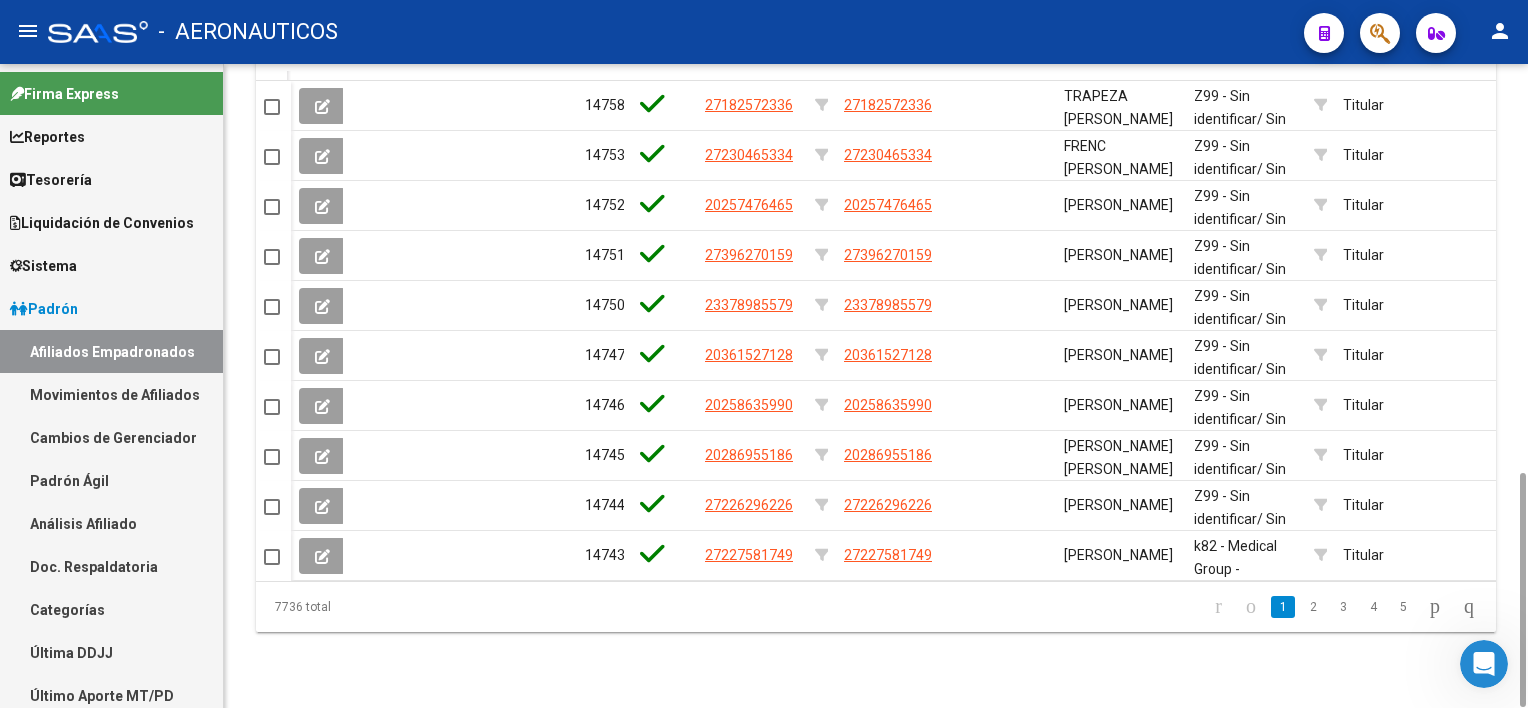 click on "1   2   3   4   5" 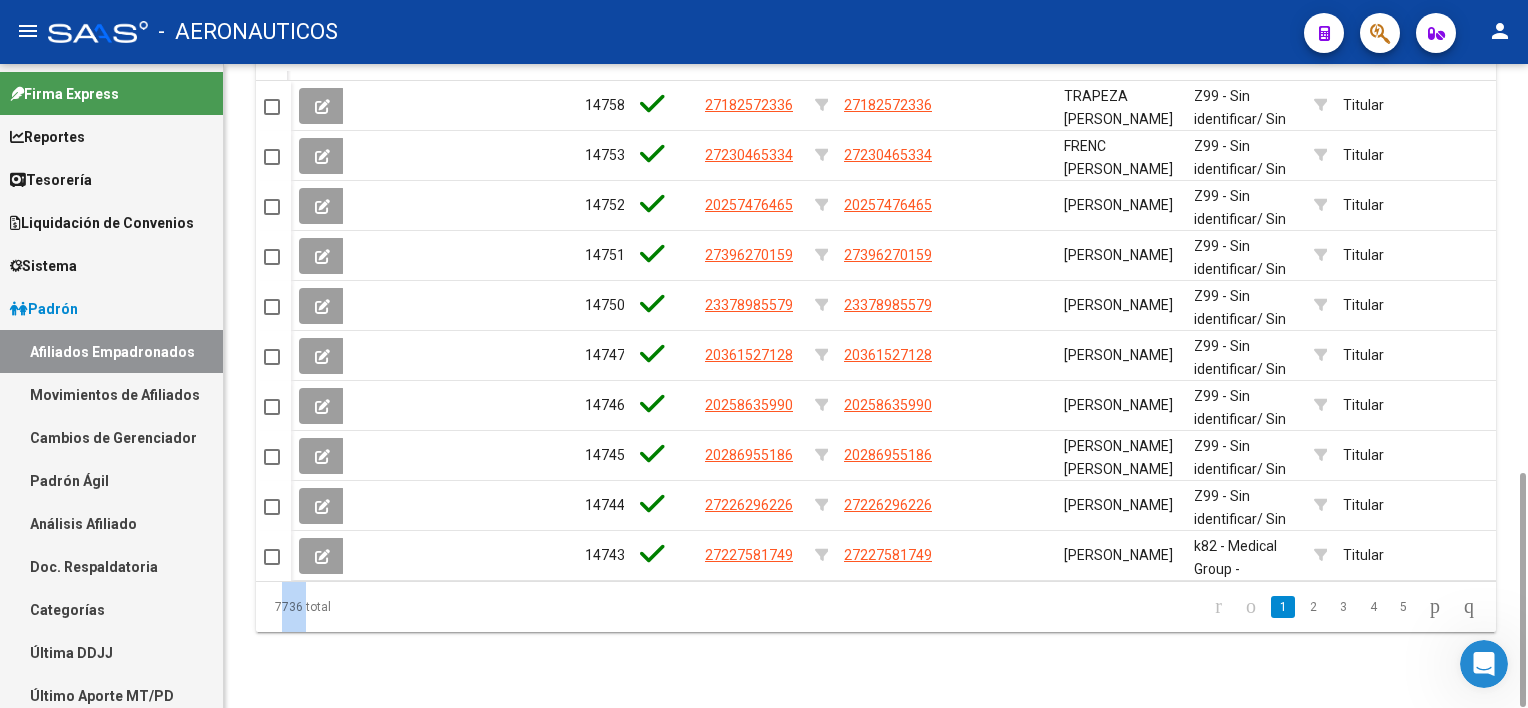 drag, startPoint x: 300, startPoint y: 618, endPoint x: 264, endPoint y: 632, distance: 38.626415 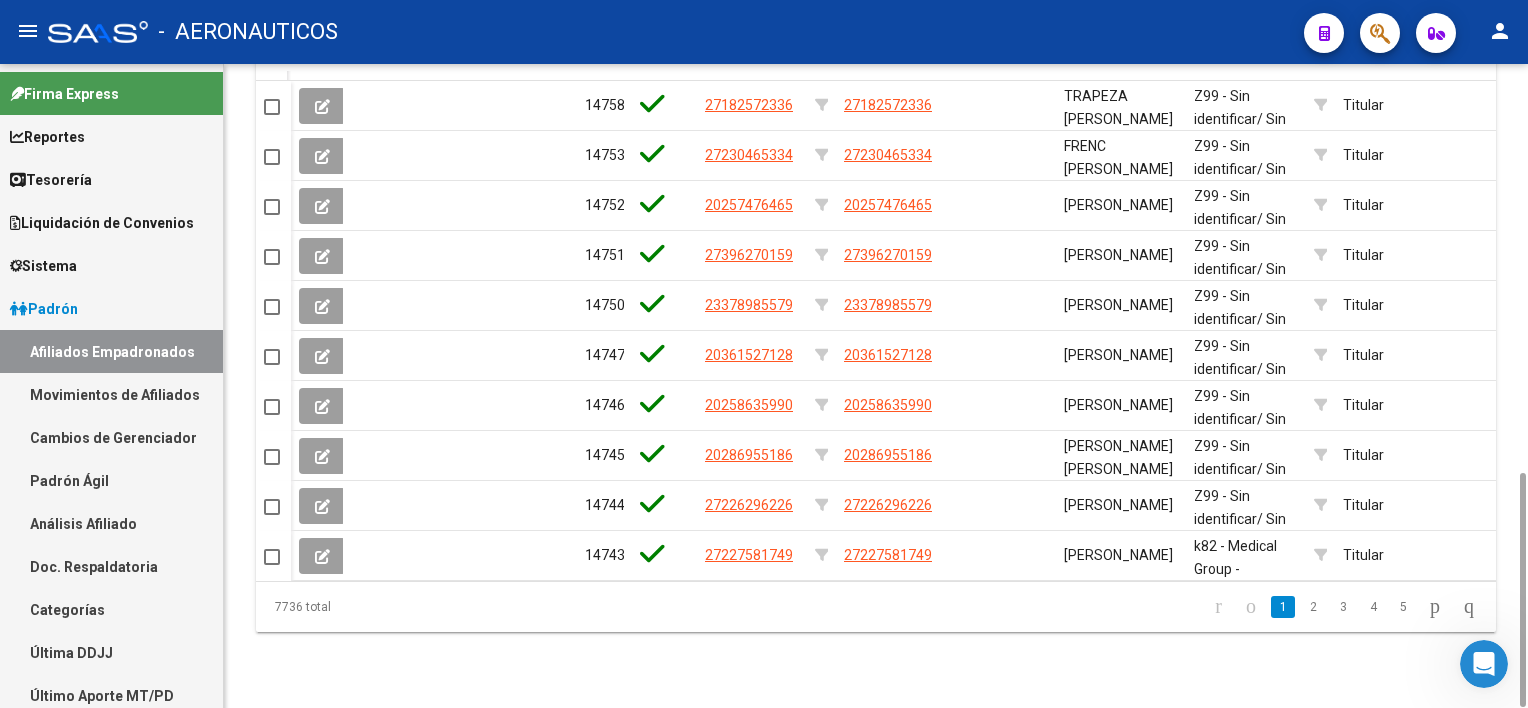 drag, startPoint x: 264, startPoint y: 632, endPoint x: 353, endPoint y: 633, distance: 89.005615 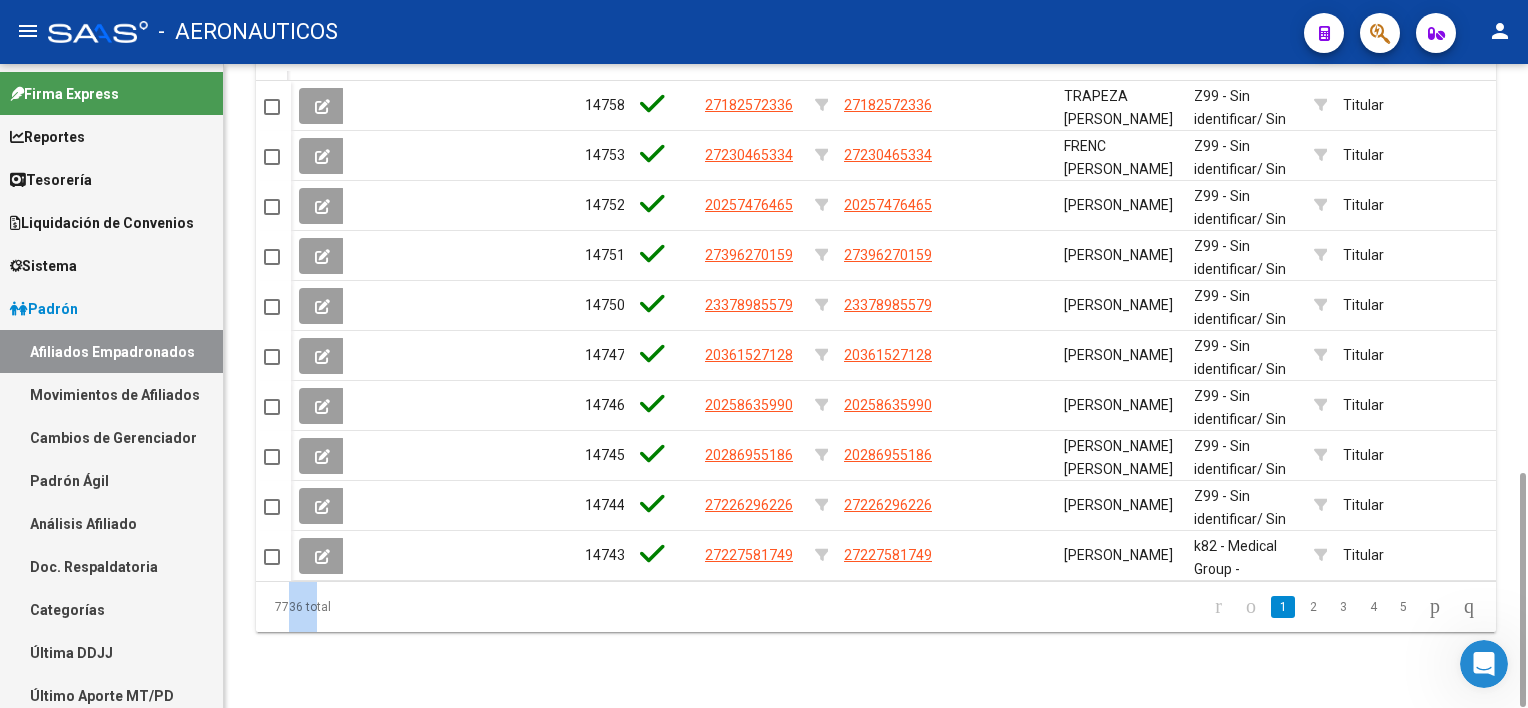 drag, startPoint x: 280, startPoint y: 617, endPoint x: 311, endPoint y: 616, distance: 31.016125 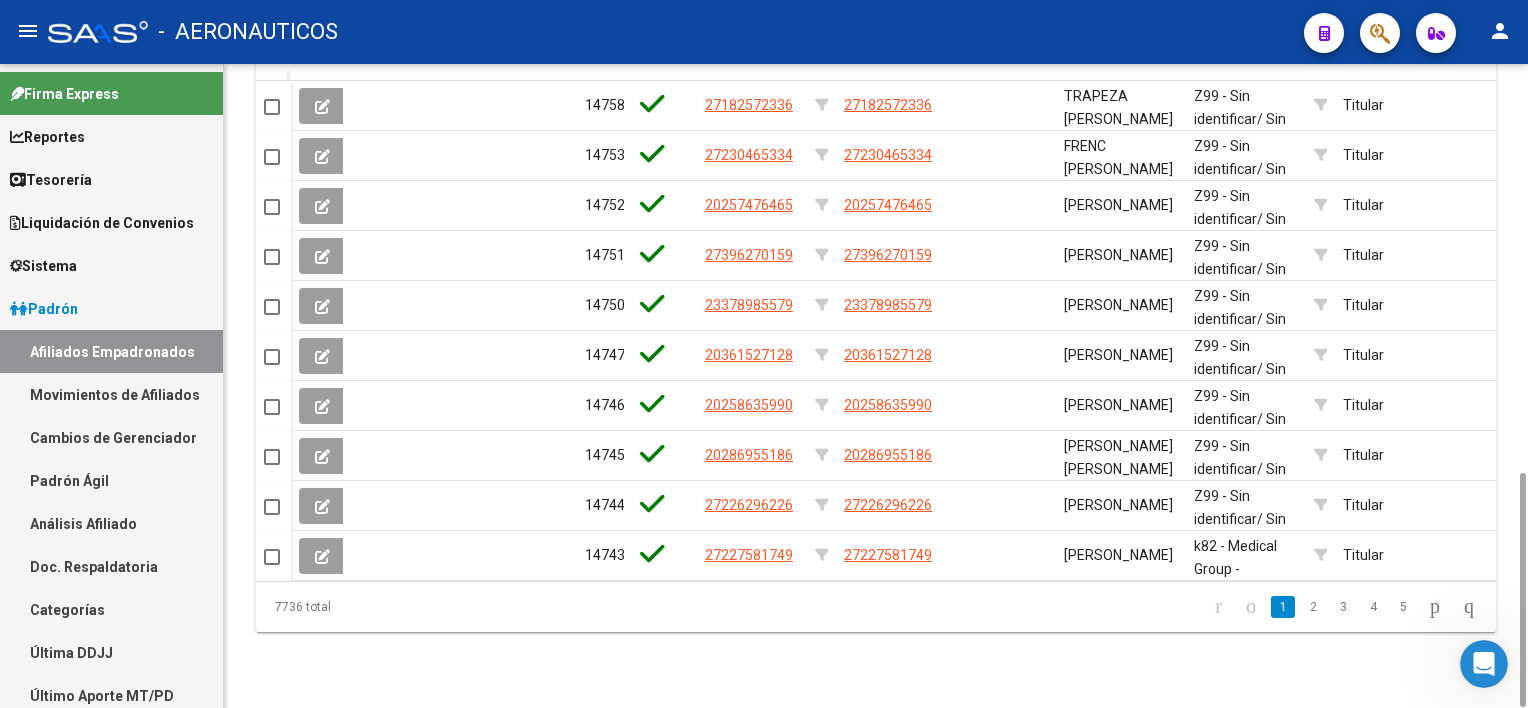 click on "7736 total" 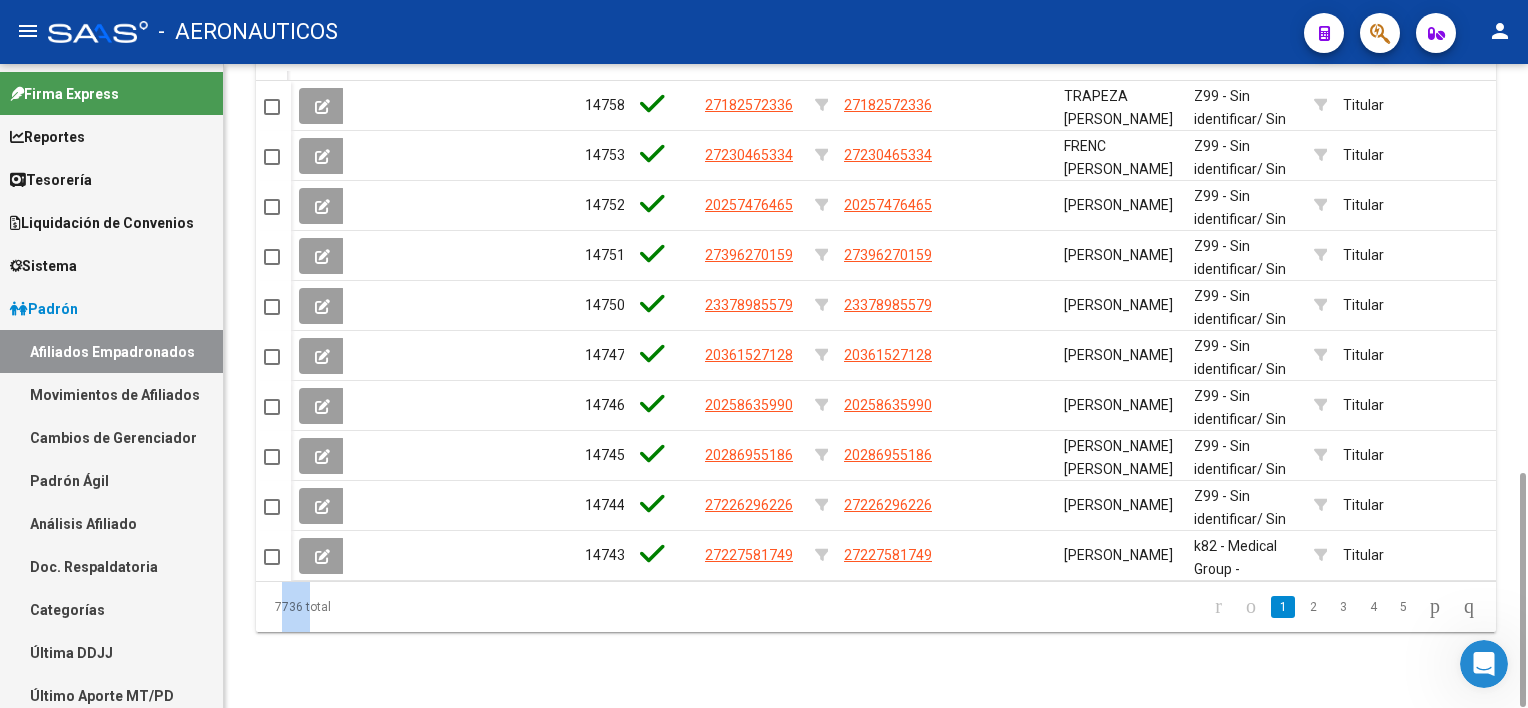 click on "7736 total" 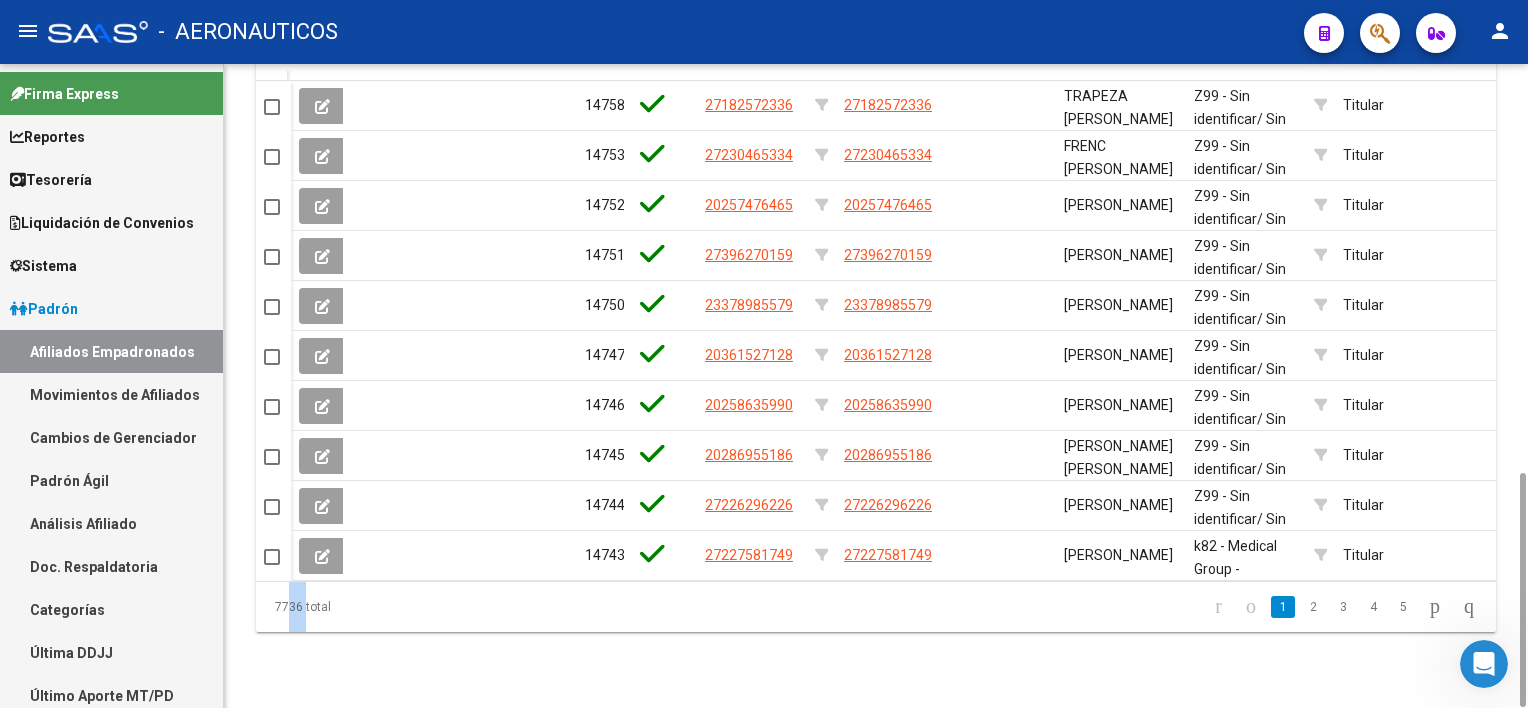 drag, startPoint x: 284, startPoint y: 624, endPoint x: 300, endPoint y: 622, distance: 16.124516 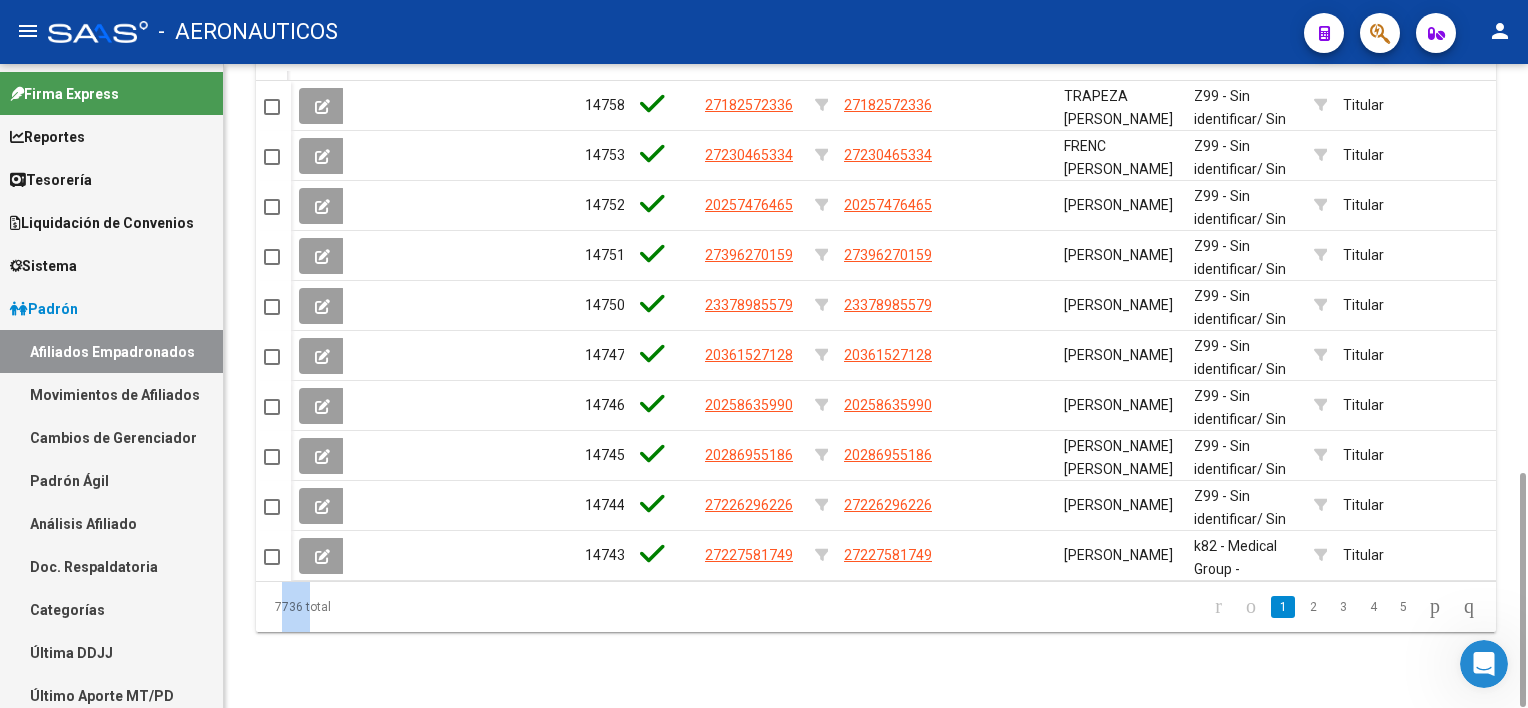 click on "7736 total" 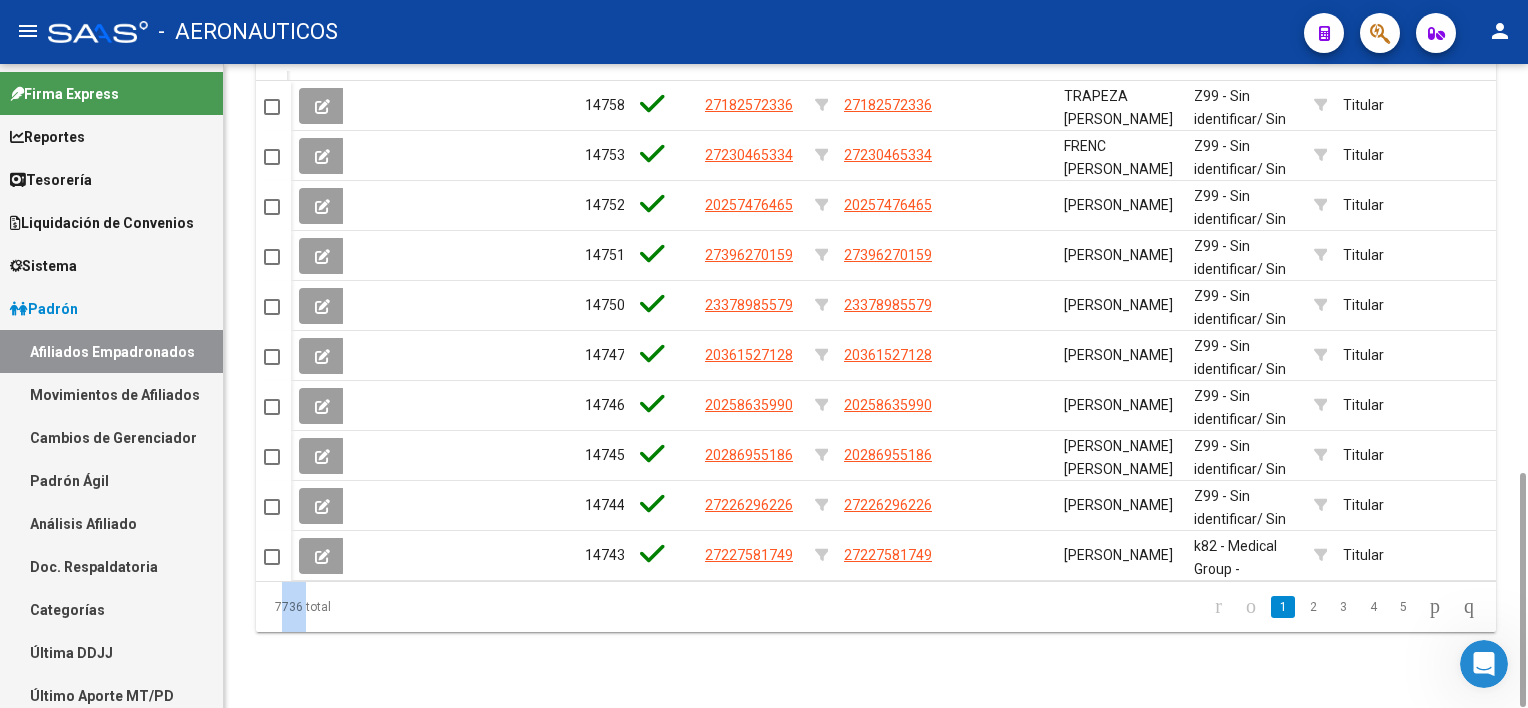 drag, startPoint x: 302, startPoint y: 628, endPoint x: 271, endPoint y: 628, distance: 31 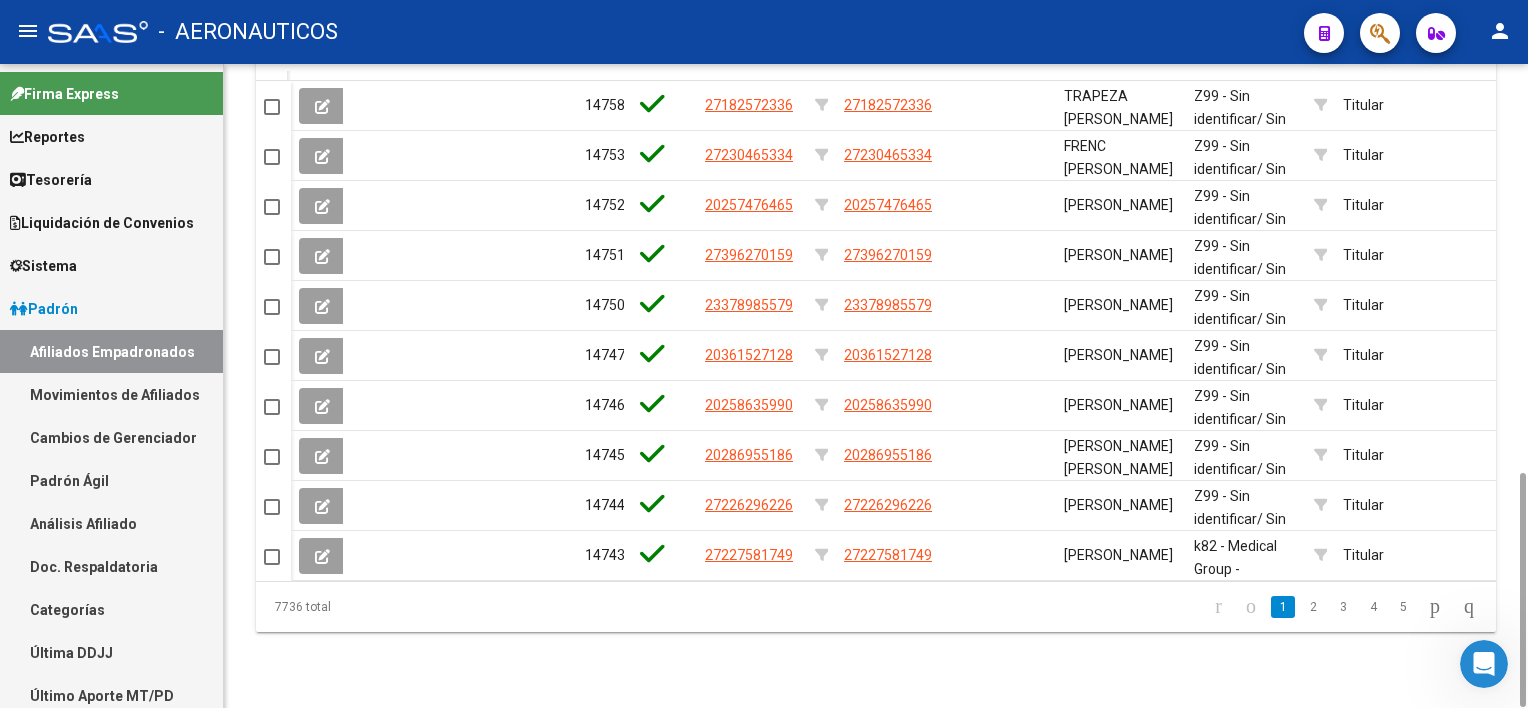 click on "7736 total" 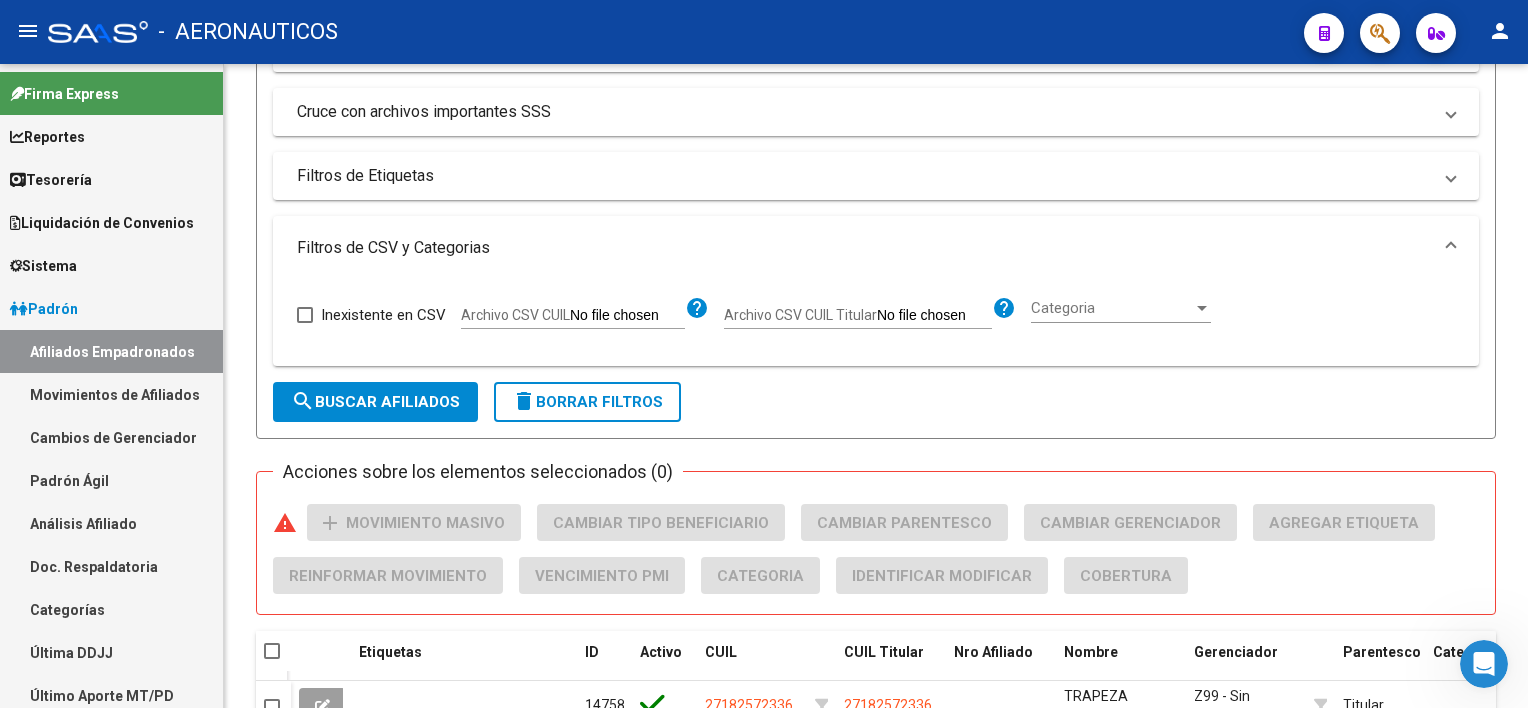 scroll, scrollTop: 1125, scrollLeft: 0, axis: vertical 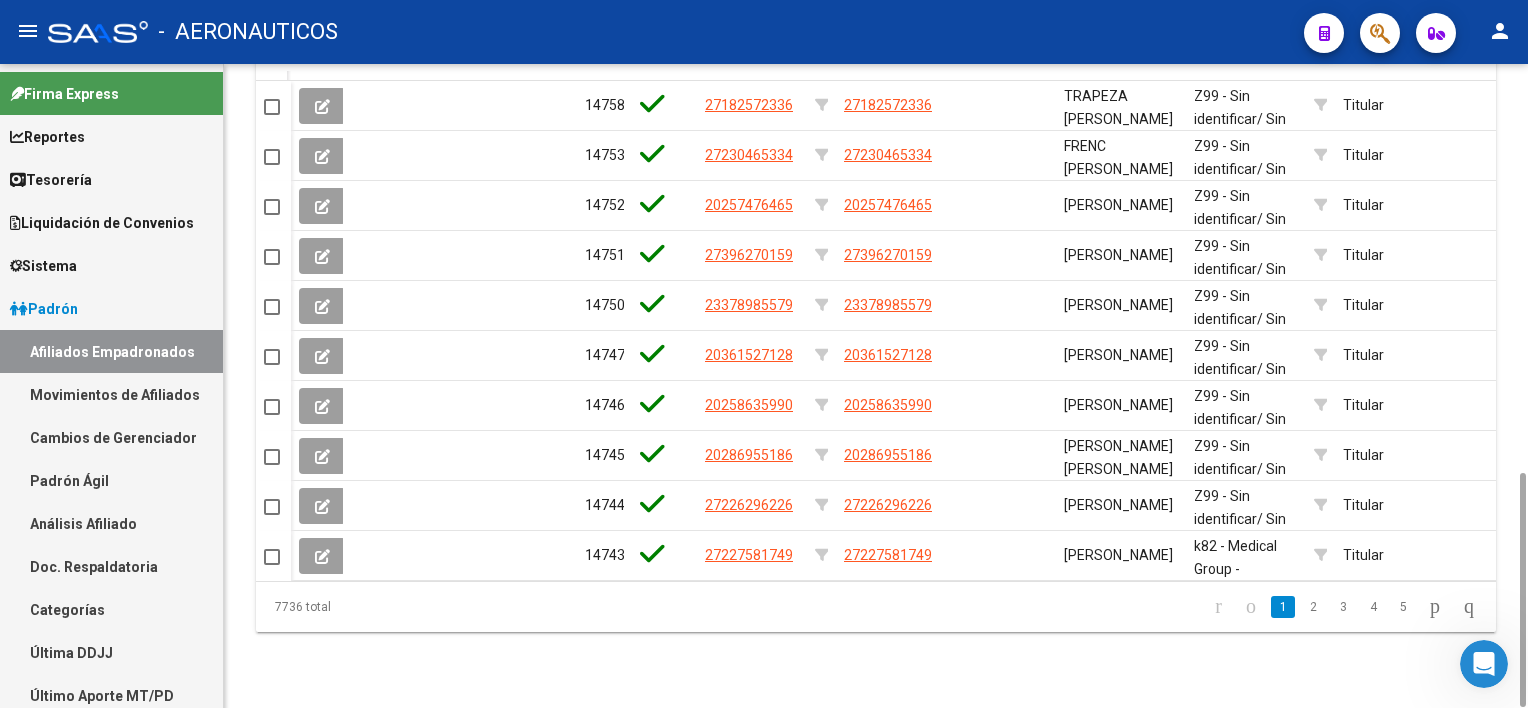 click on "7736 total" 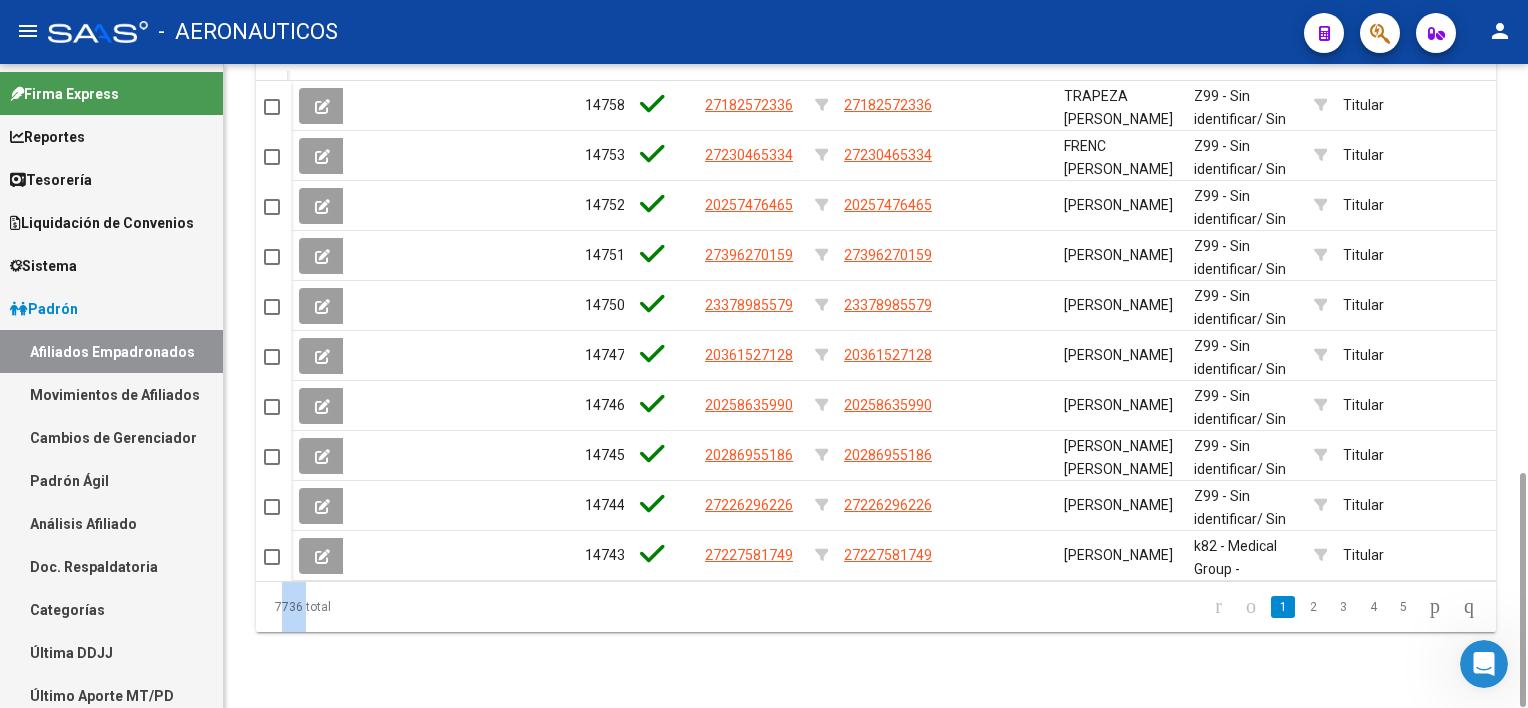 drag, startPoint x: 300, startPoint y: 621, endPoint x: 265, endPoint y: 620, distance: 35.014282 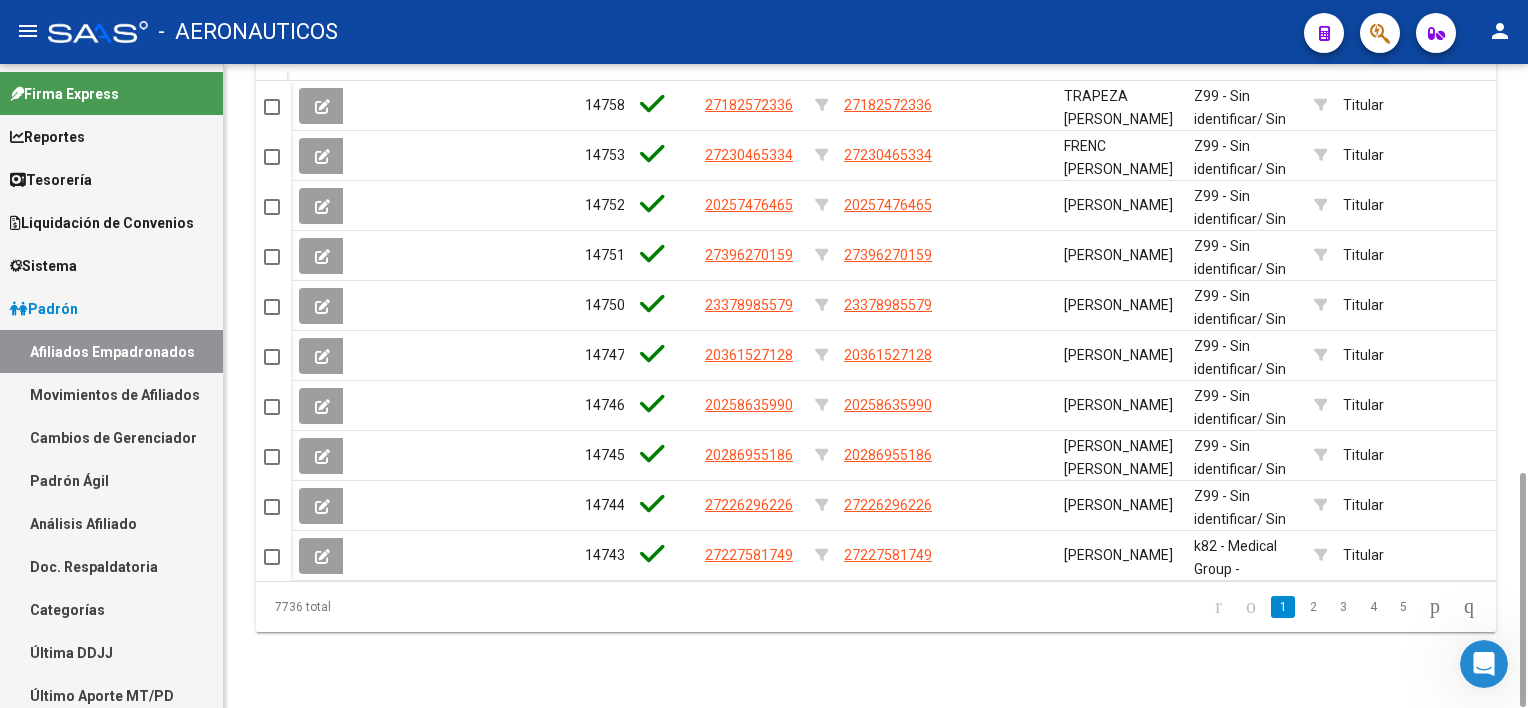 drag, startPoint x: 265, startPoint y: 620, endPoint x: 308, endPoint y: 632, distance: 44.64303 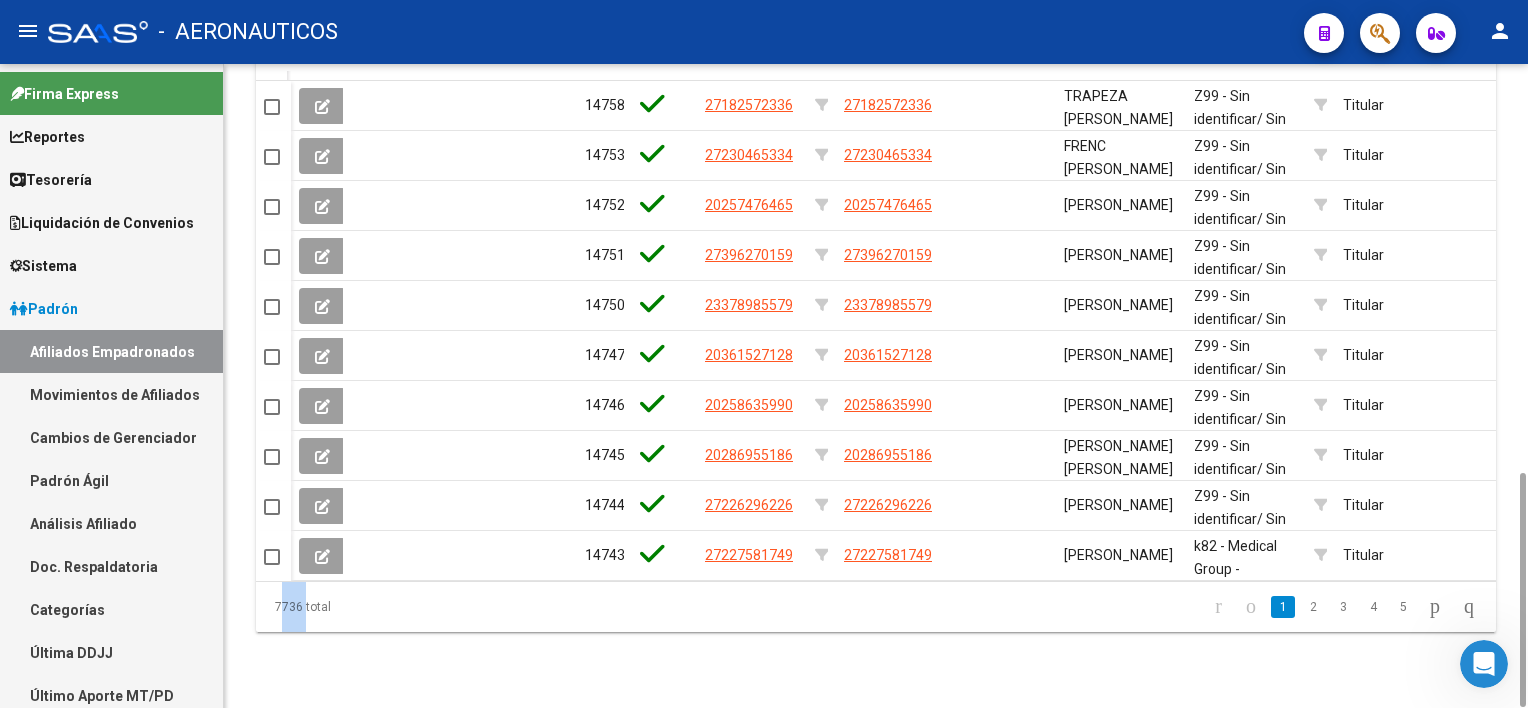 drag, startPoint x: 300, startPoint y: 626, endPoint x: 268, endPoint y: 624, distance: 32.06244 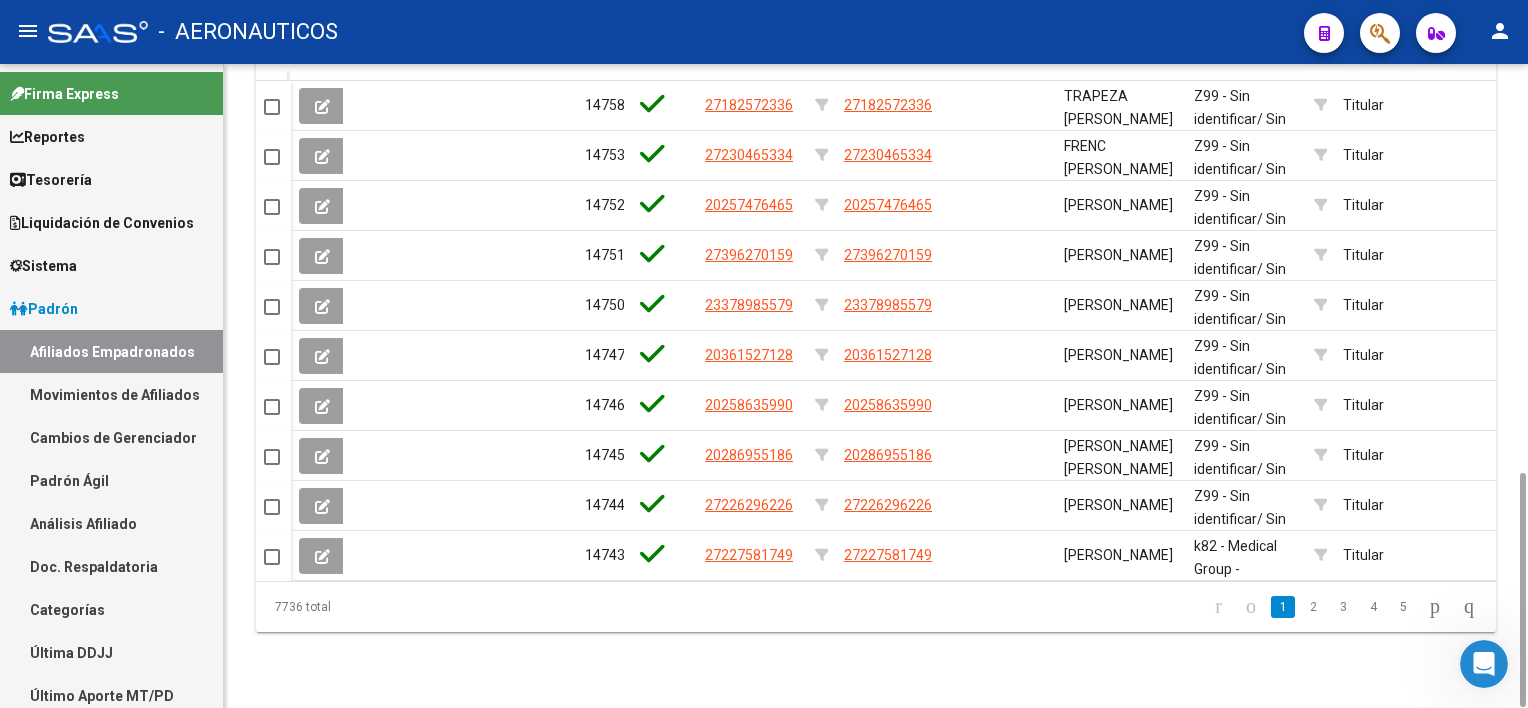 click on "7736 total" 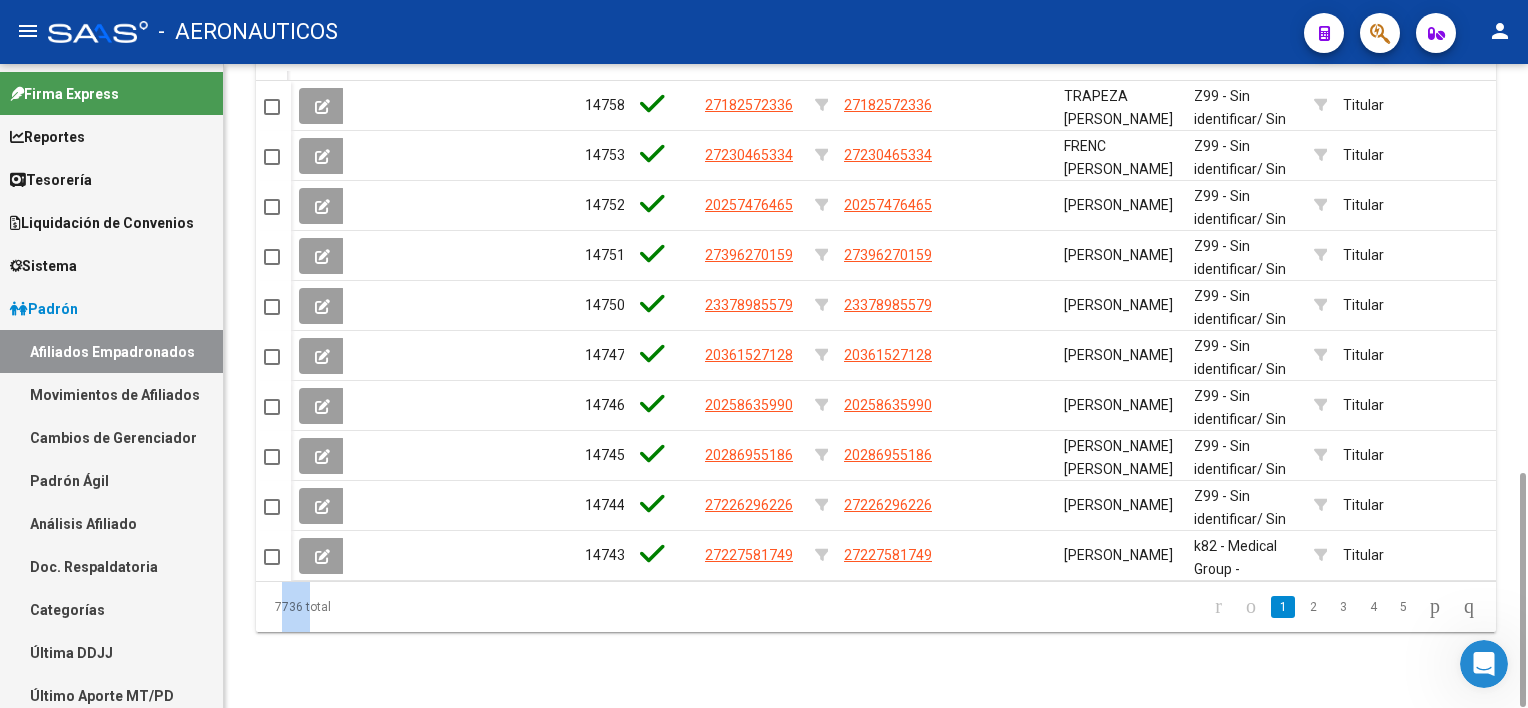 drag, startPoint x: 305, startPoint y: 616, endPoint x: 258, endPoint y: 623, distance: 47.518417 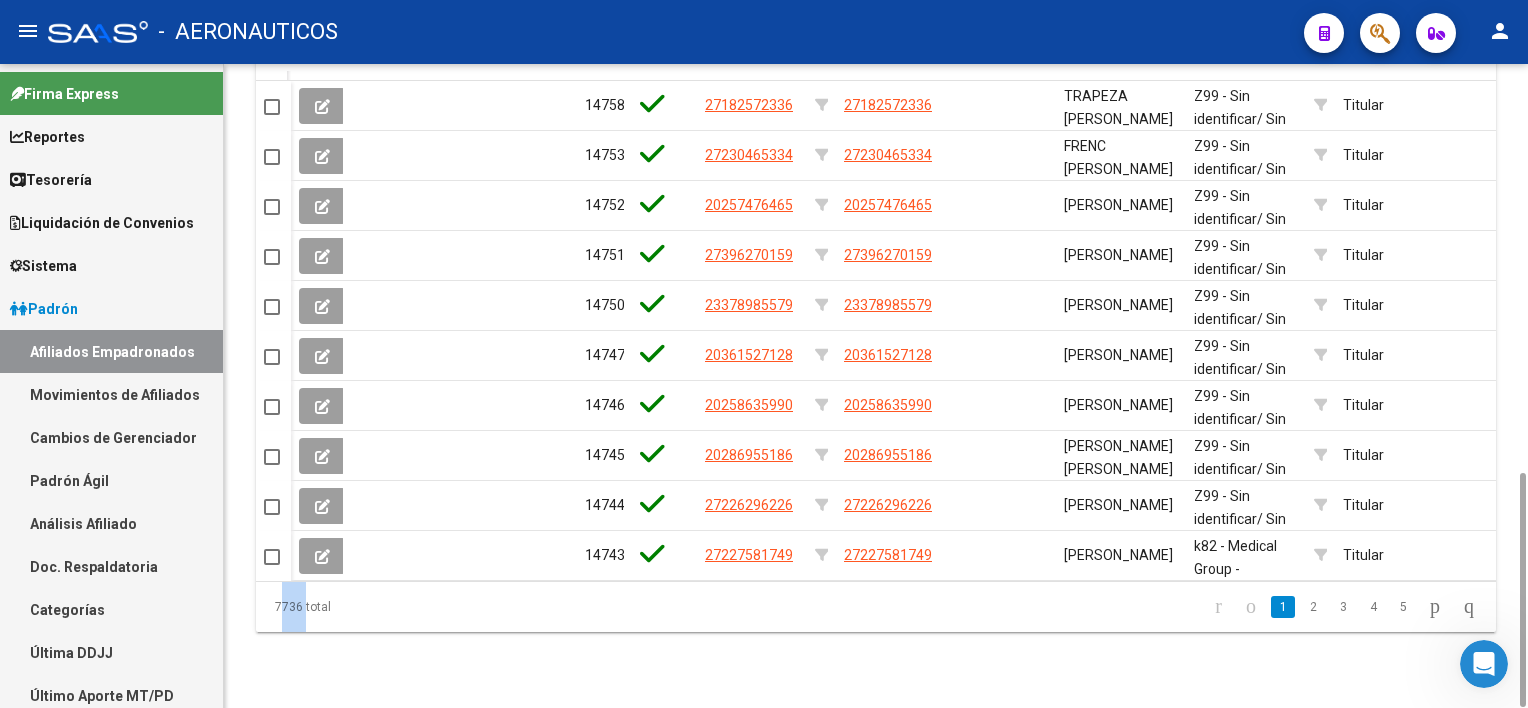 drag, startPoint x: 302, startPoint y: 617, endPoint x: 266, endPoint y: 622, distance: 36.345562 